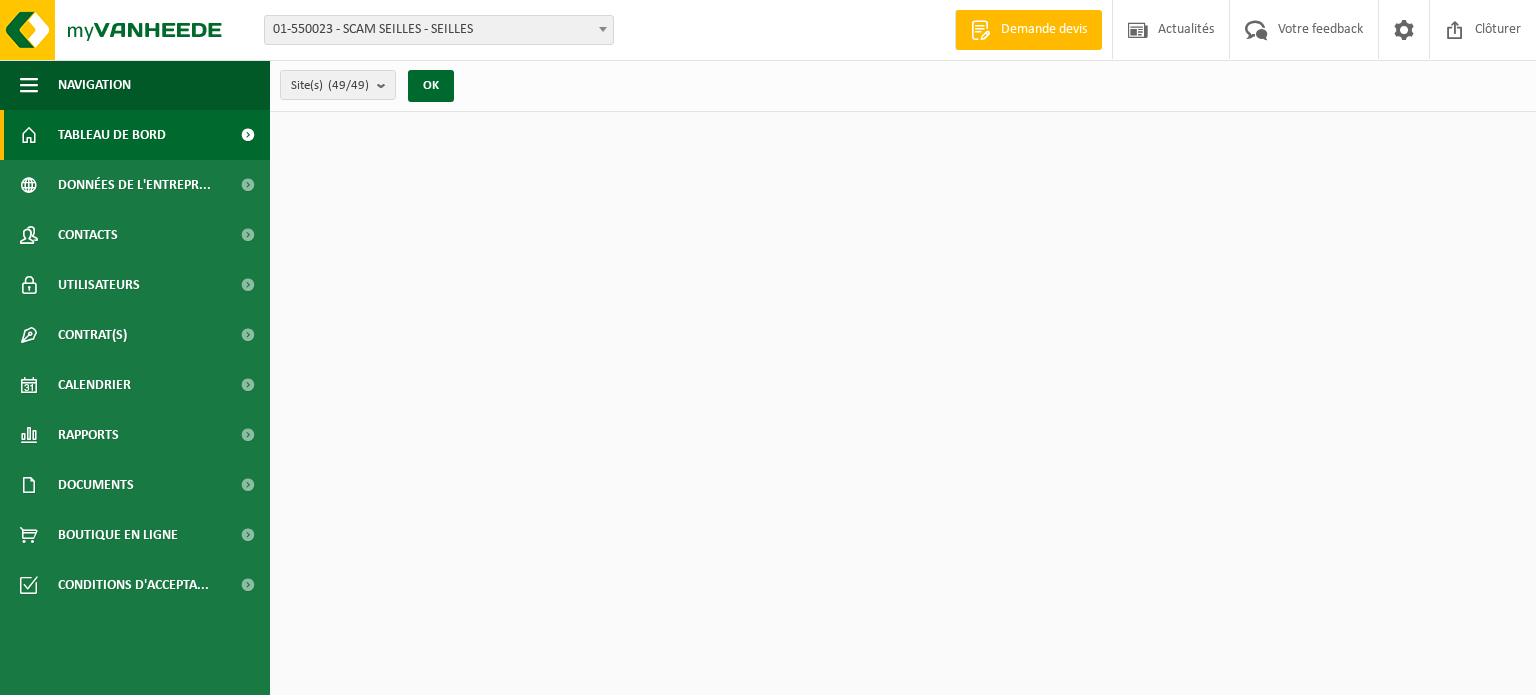 scroll, scrollTop: 0, scrollLeft: 0, axis: both 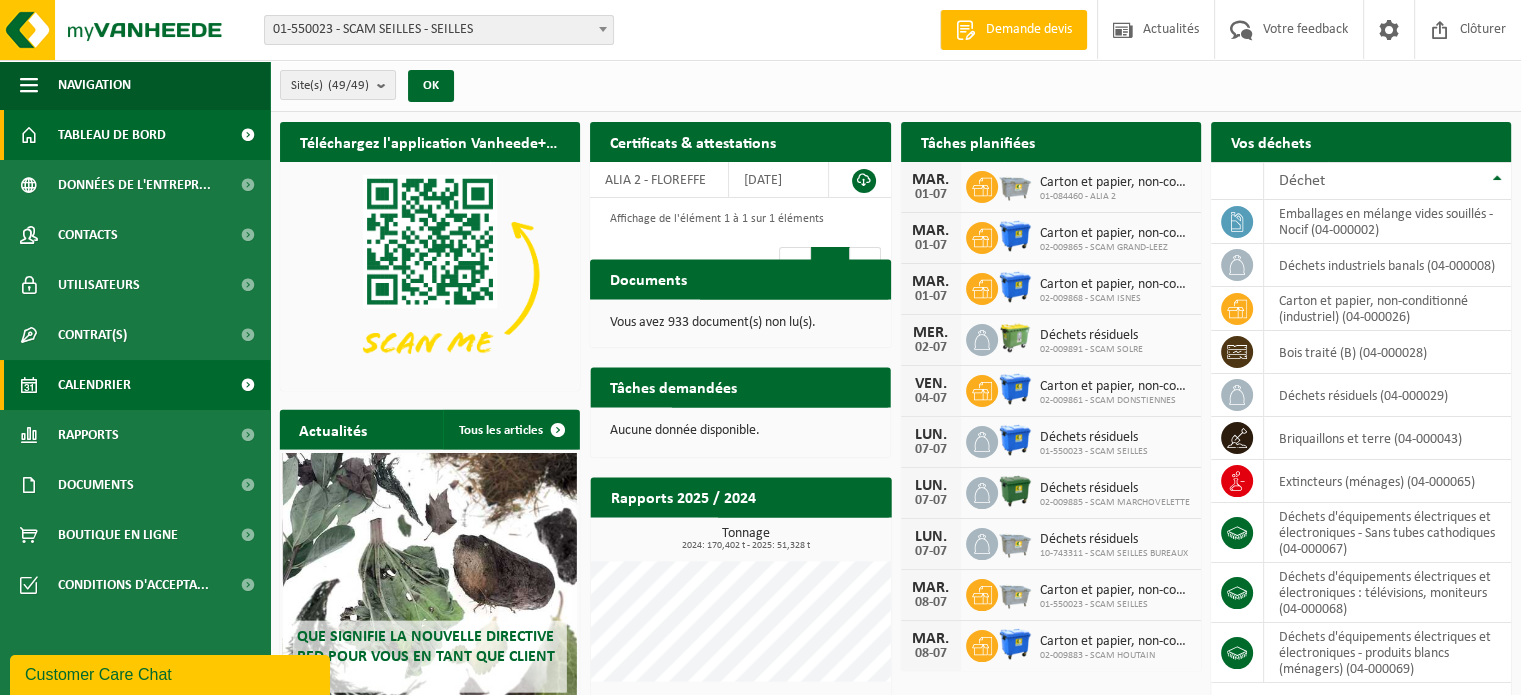 click on "Calendrier" at bounding box center (94, 385) 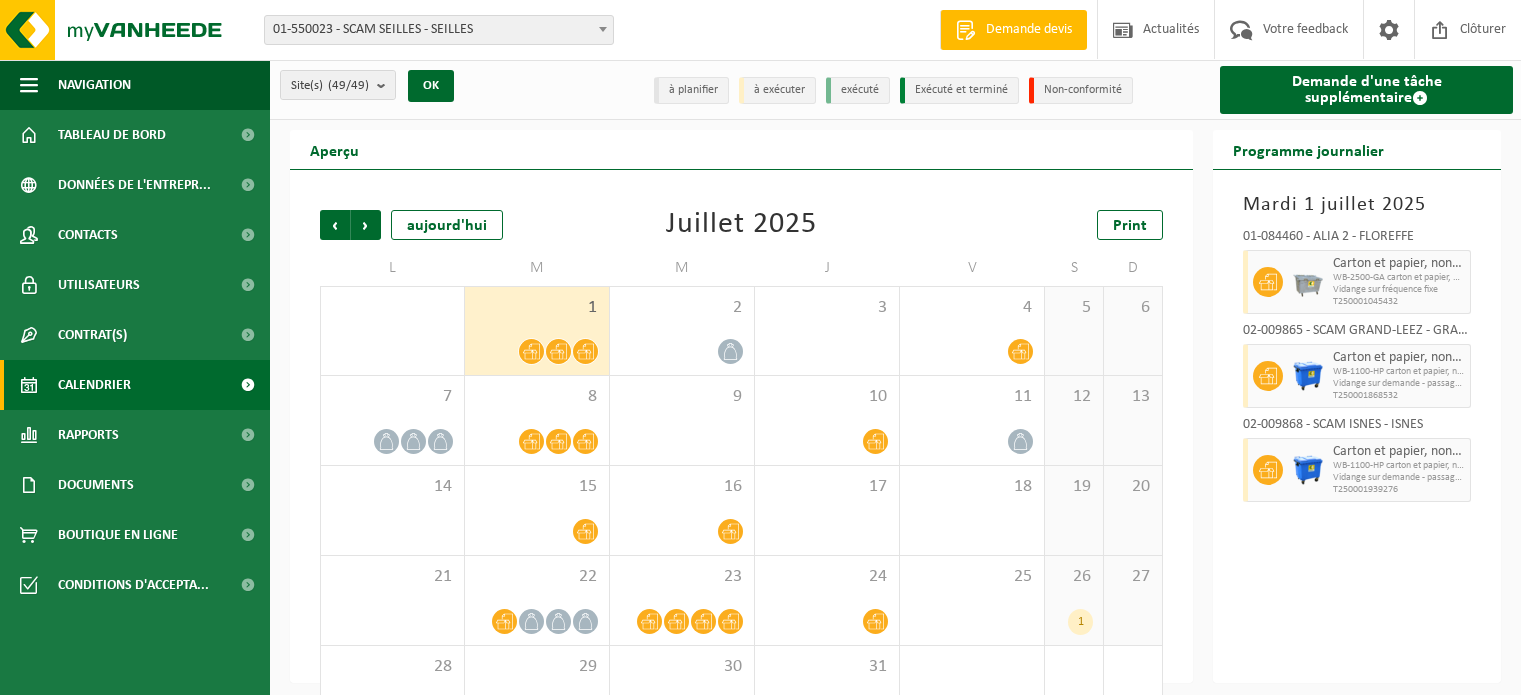 scroll, scrollTop: 0, scrollLeft: 0, axis: both 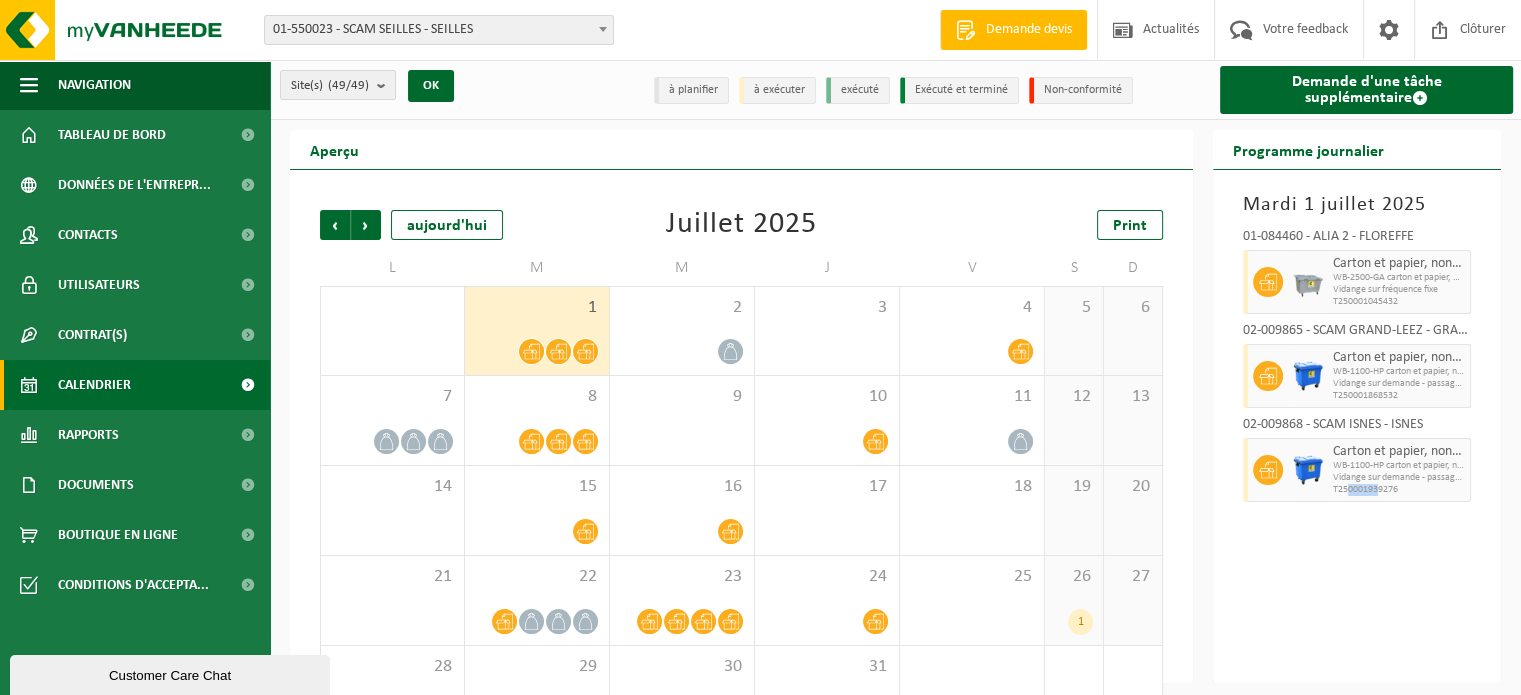 drag, startPoint x: 1377, startPoint y: 574, endPoint x: 1344, endPoint y: 591, distance: 37.12142 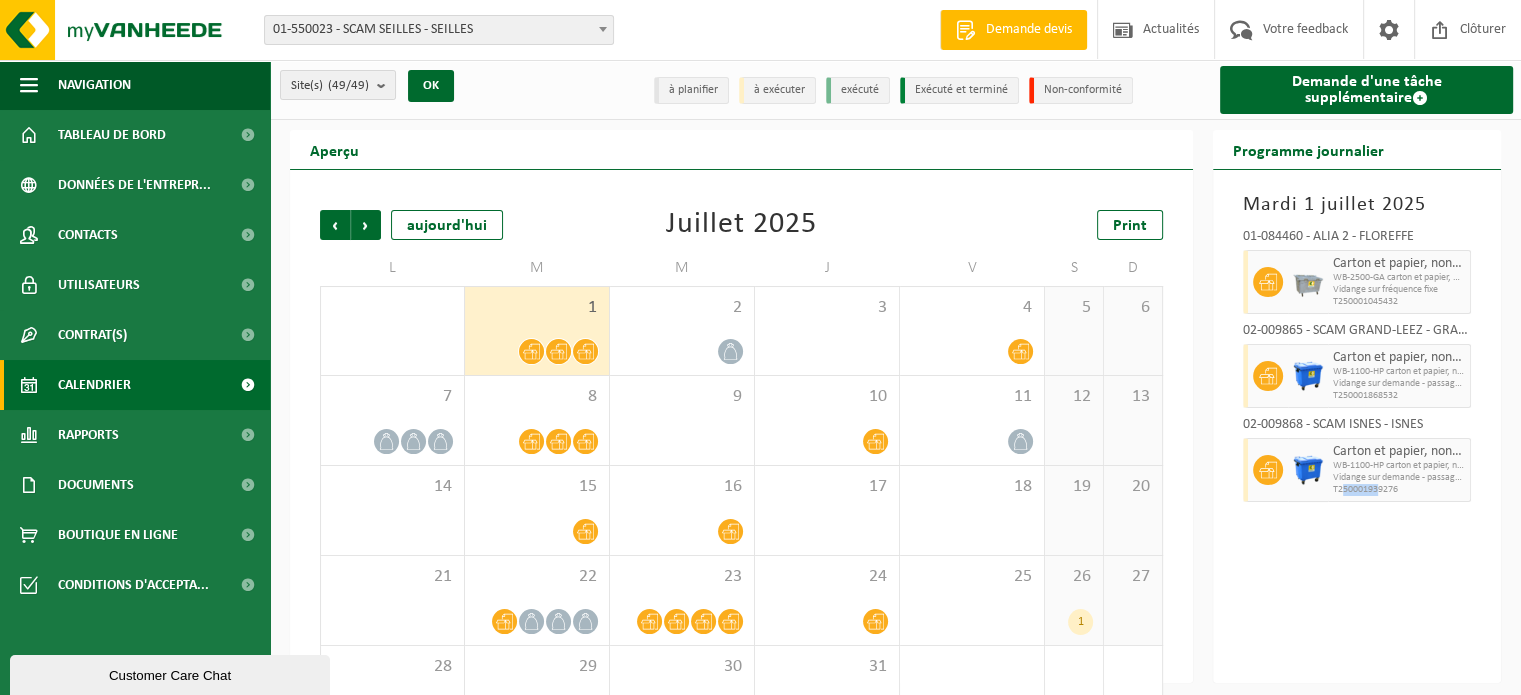 click on "Mardi 1 juillet 2025         01-084460 - ALIA 2 - FLOREFFE                             Carton et papier, non-conditionné (industriel)   WB-2500-GA carton et papier, non-conditionné   Vidange sur fréquence fixe   T250001045432       02-009865 - SCAM GRAND-LEEZ - GRAND-LEEZ                             Carton et papier, non-conditionné (industriel)   WB-1100-HP carton et papier, non-conditionné   Vidange sur demande - passage dans une tournée fixe   T250001868532       02-009868 - SCAM ISNES - ISNES                             Carton et papier, non-conditionné (industriel)   WB-1100-HP carton et papier, non-conditionné   Vidange sur demande - passage dans une tournée fixe   T250001939276" at bounding box center (1357, 426) 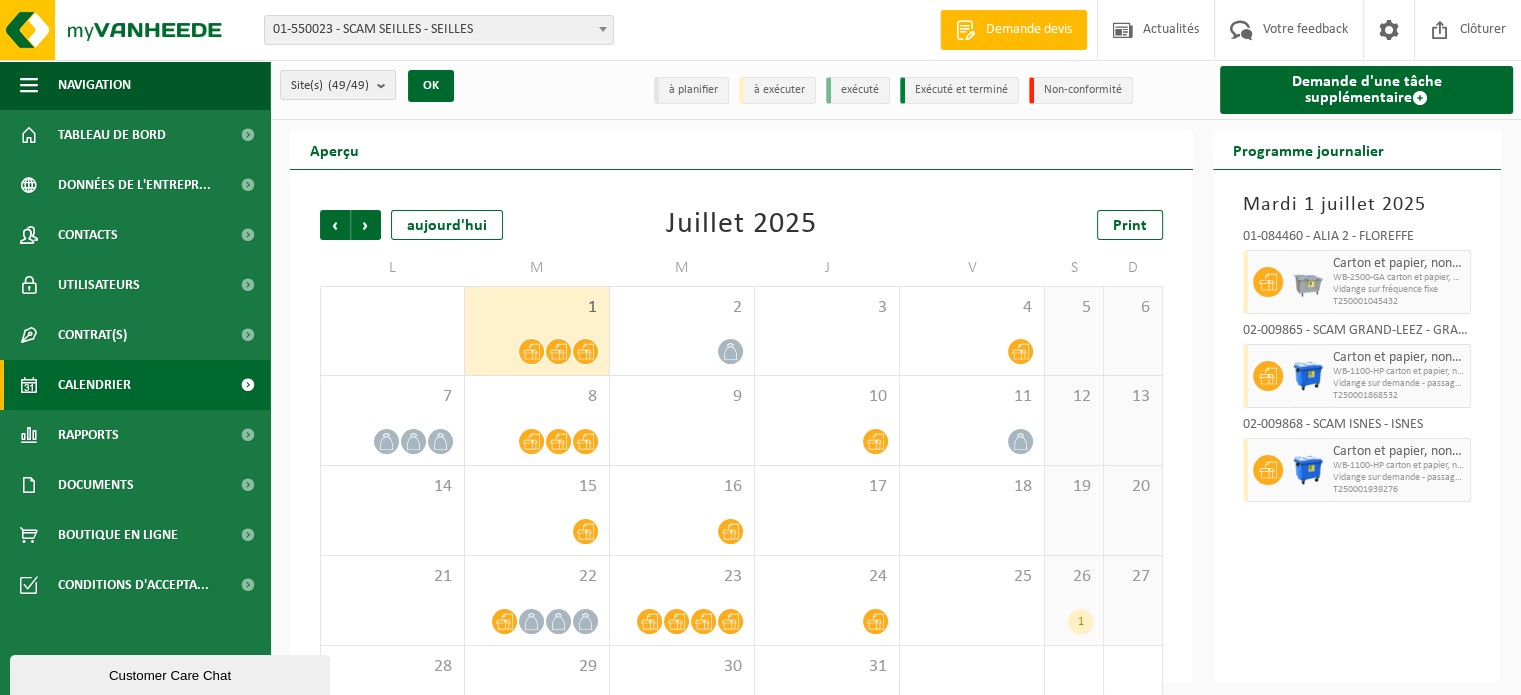 click on "1" at bounding box center (537, 331) 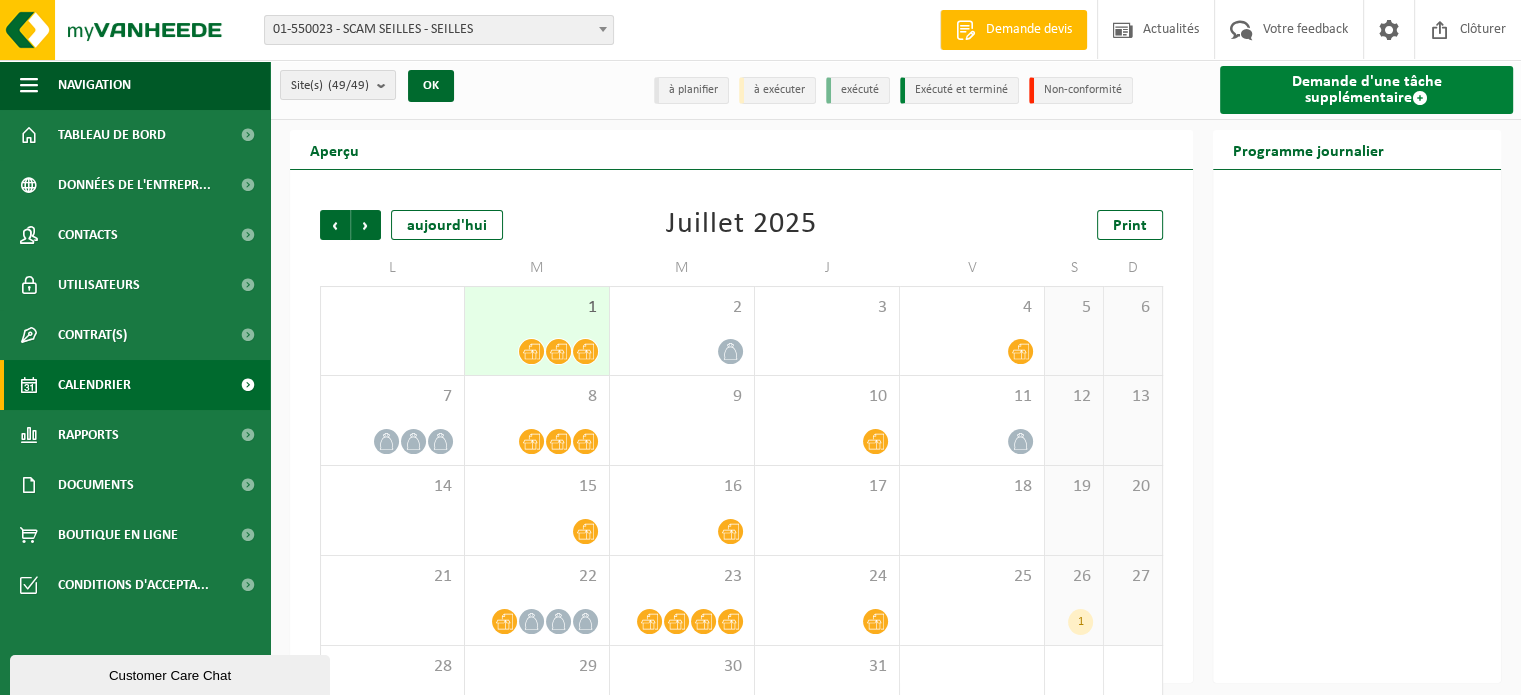 click on "Demande d'une tâche supplémentaire" at bounding box center [1366, 90] 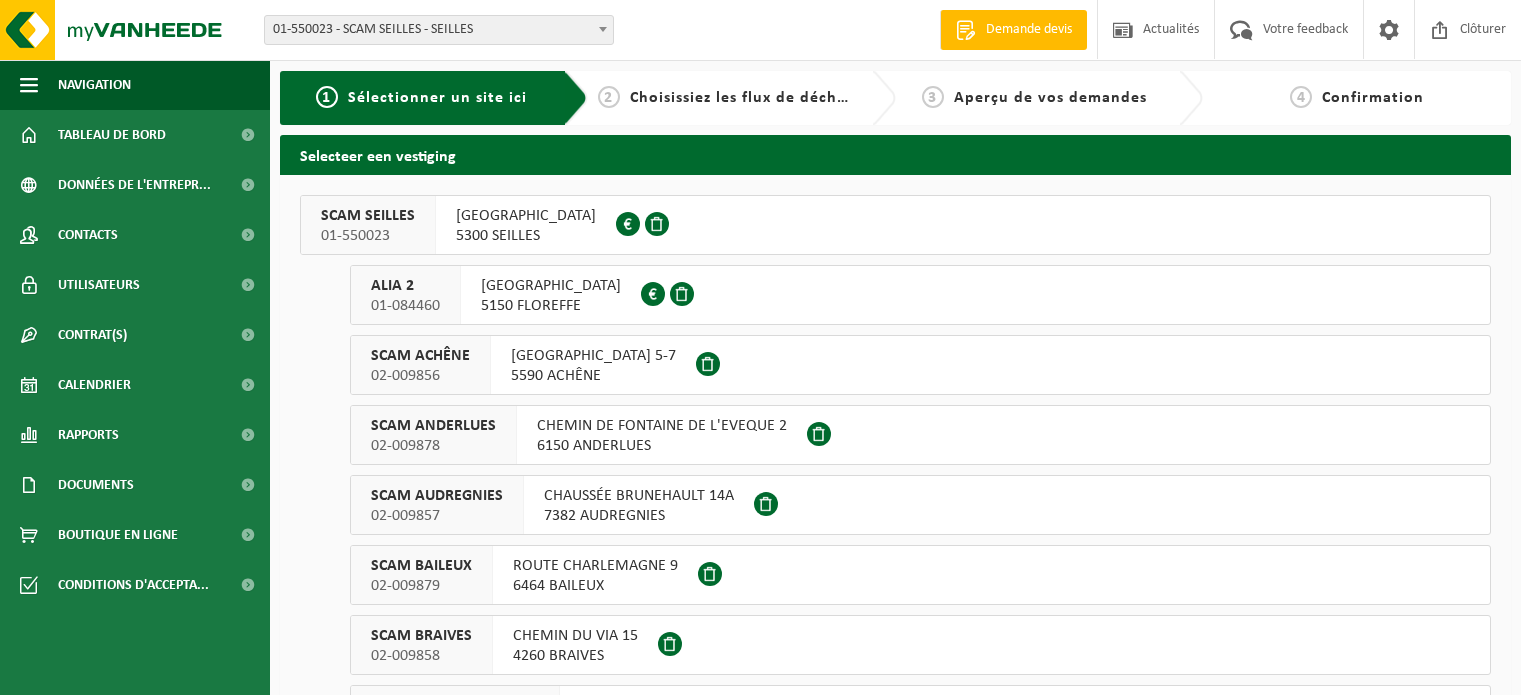 scroll, scrollTop: 0, scrollLeft: 0, axis: both 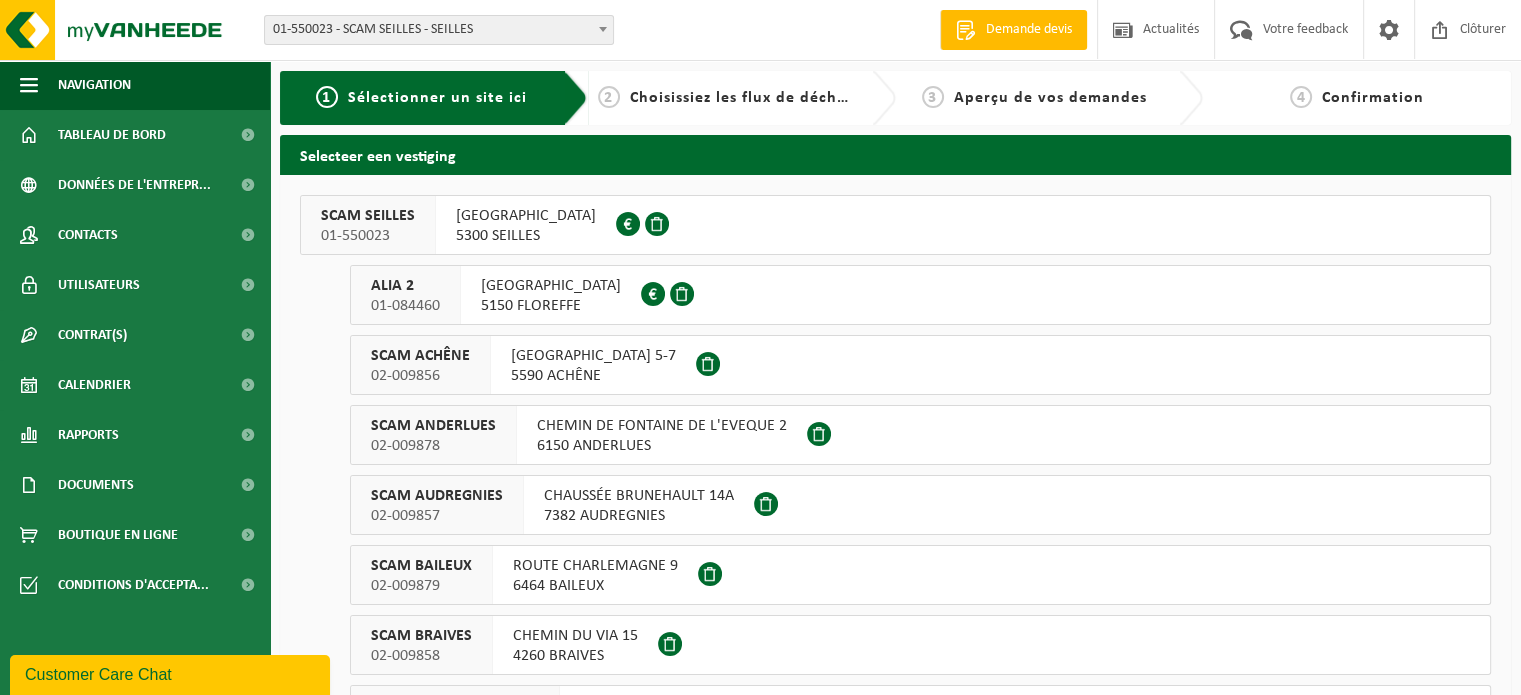 click on "SCAM SEILLES   01-550023       RUE BOURIE 16 5300 SEILLES   0401.370.063" at bounding box center [895, 225] 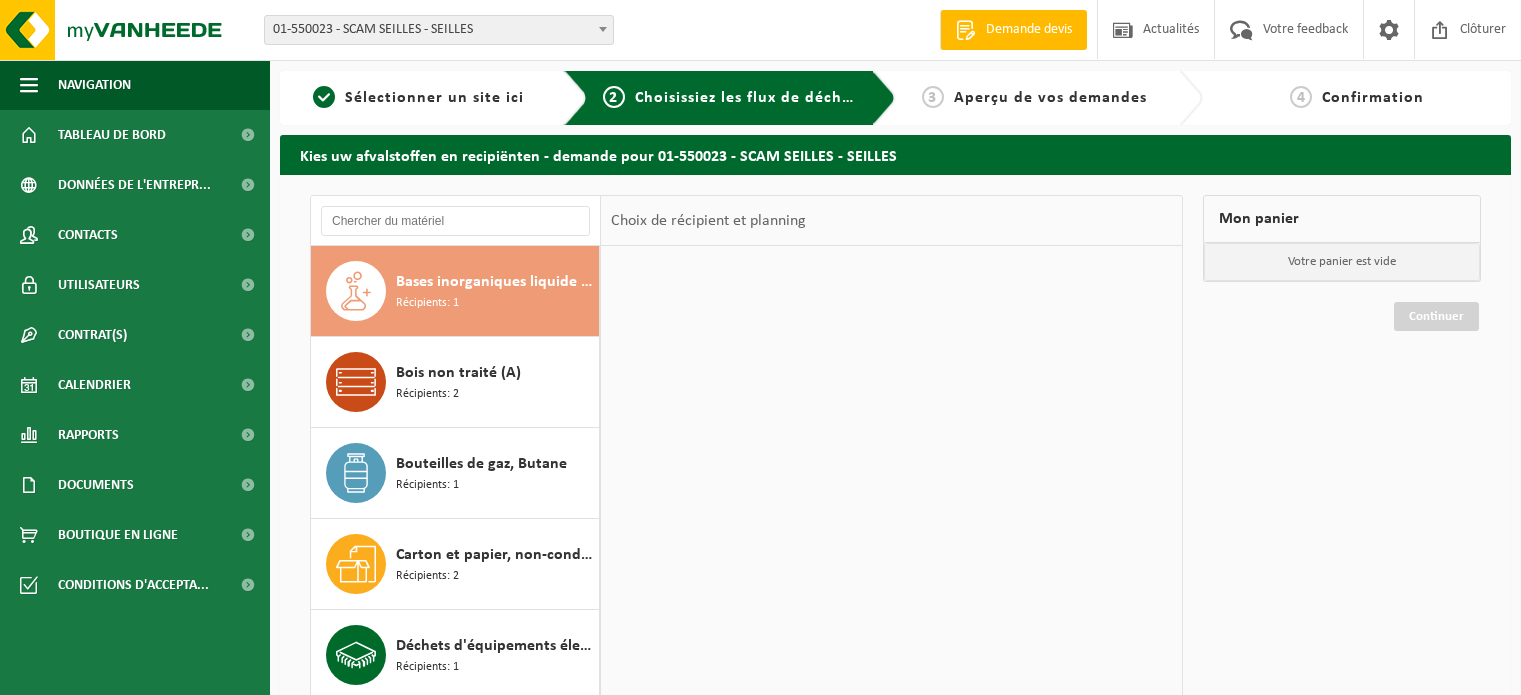 scroll, scrollTop: 0, scrollLeft: 0, axis: both 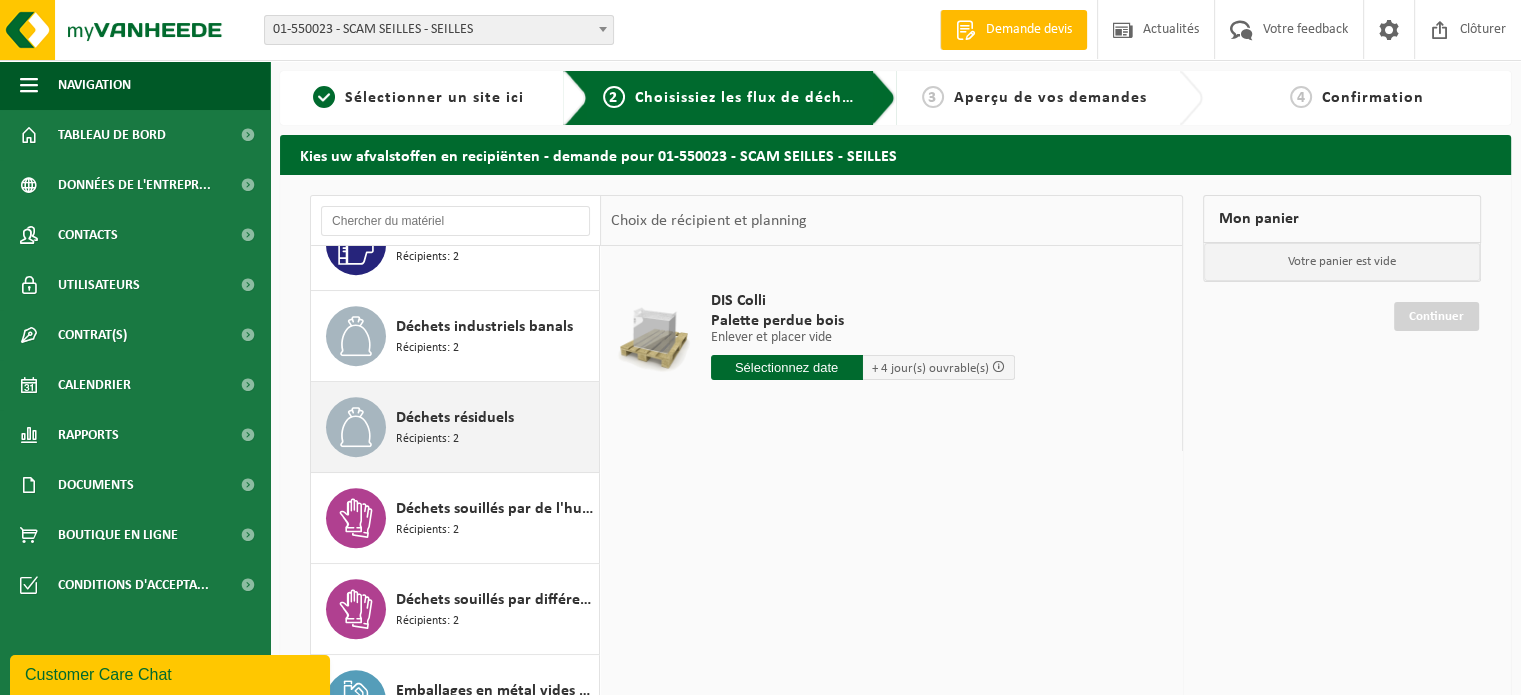 click on "Récipients: 2" at bounding box center (427, 439) 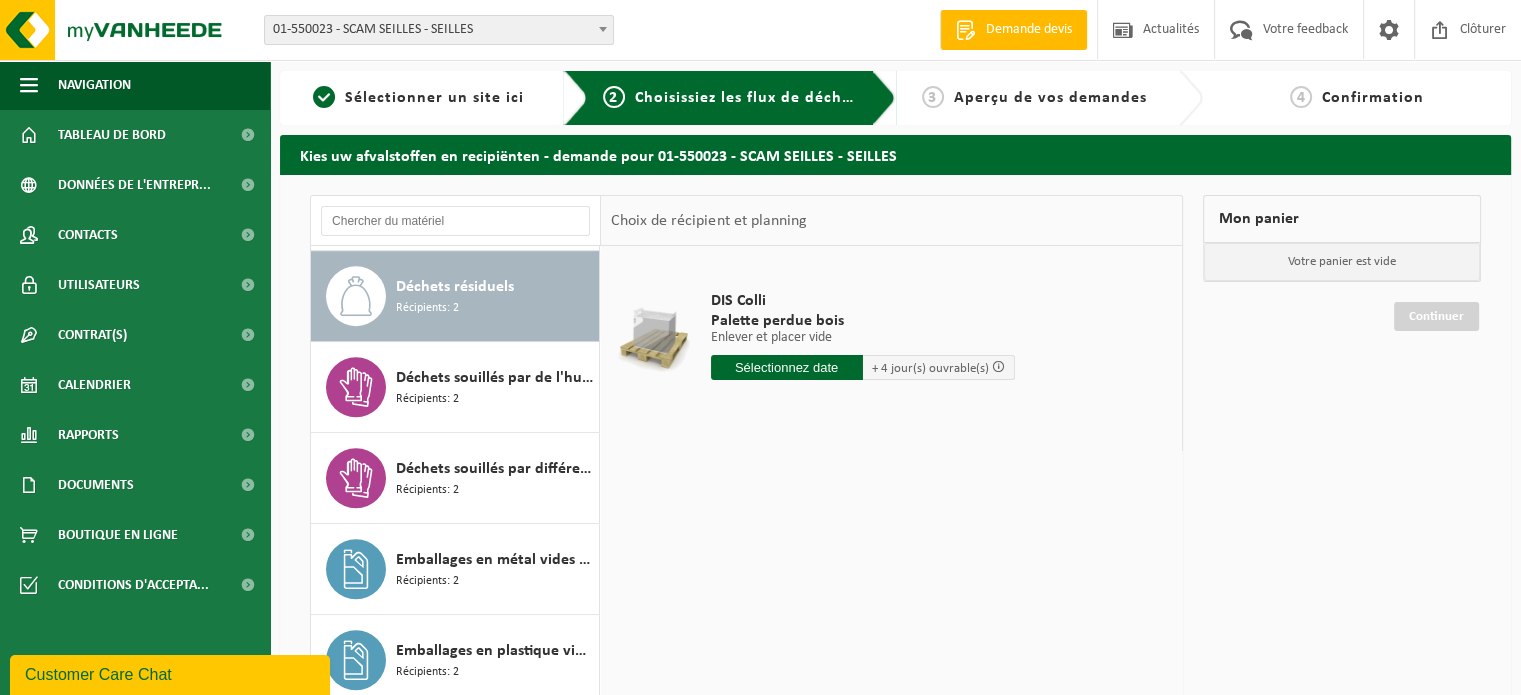 scroll, scrollTop: 1089, scrollLeft: 0, axis: vertical 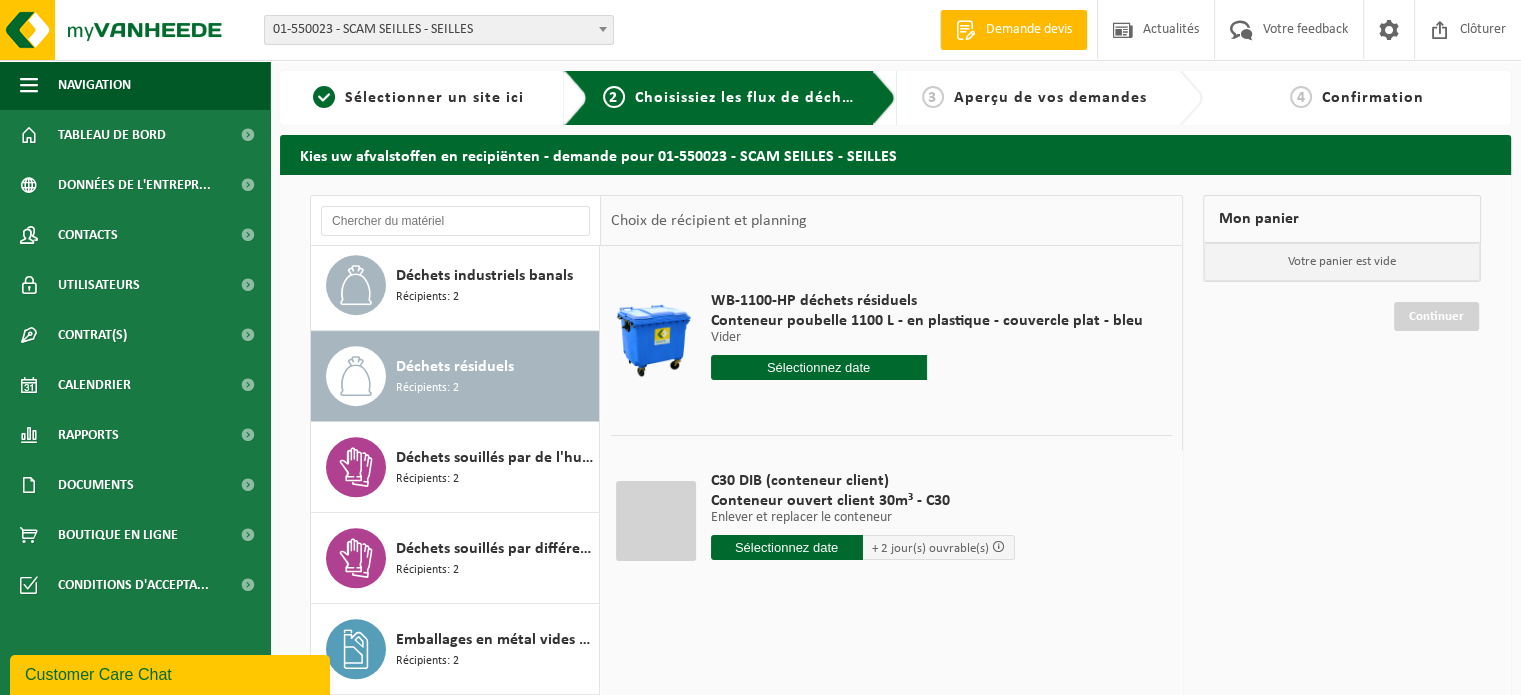 click on "Récipients: 2" at bounding box center [427, 297] 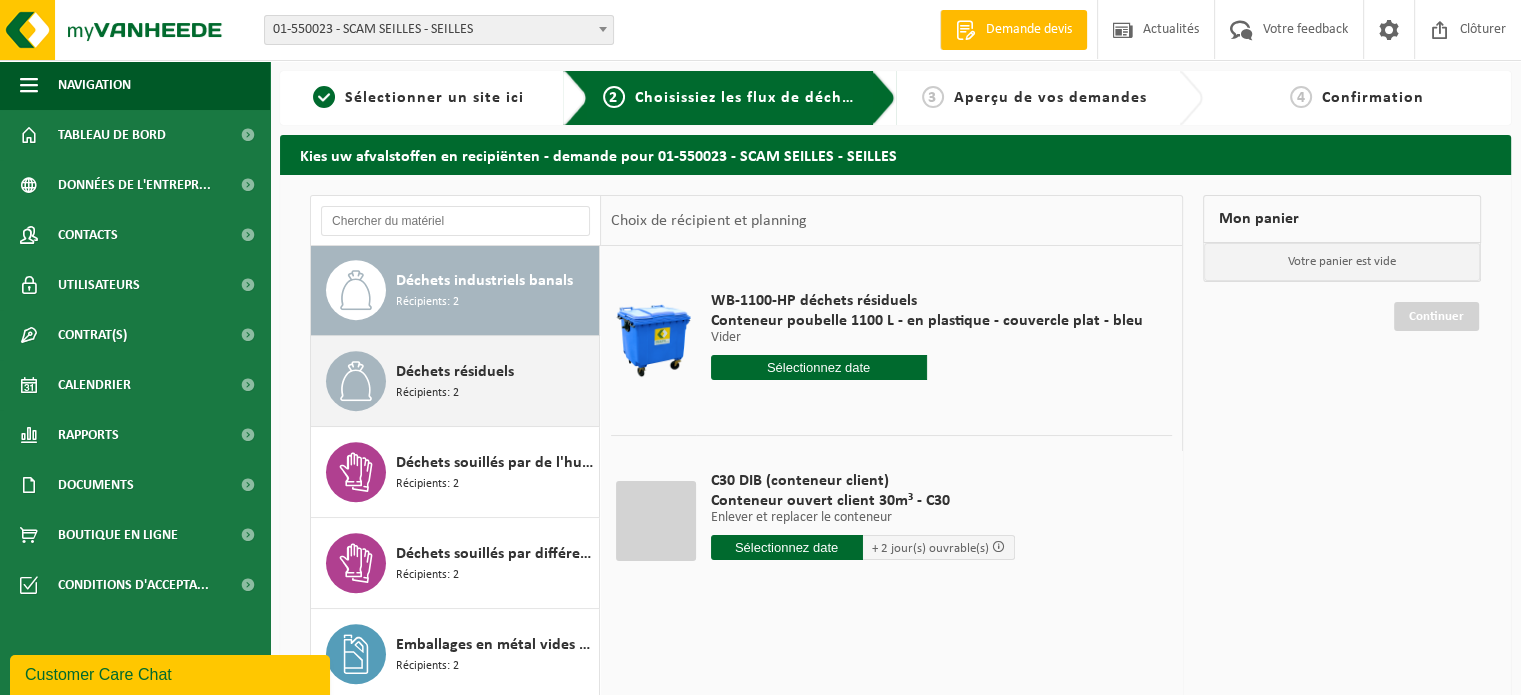 scroll, scrollTop: 999, scrollLeft: 0, axis: vertical 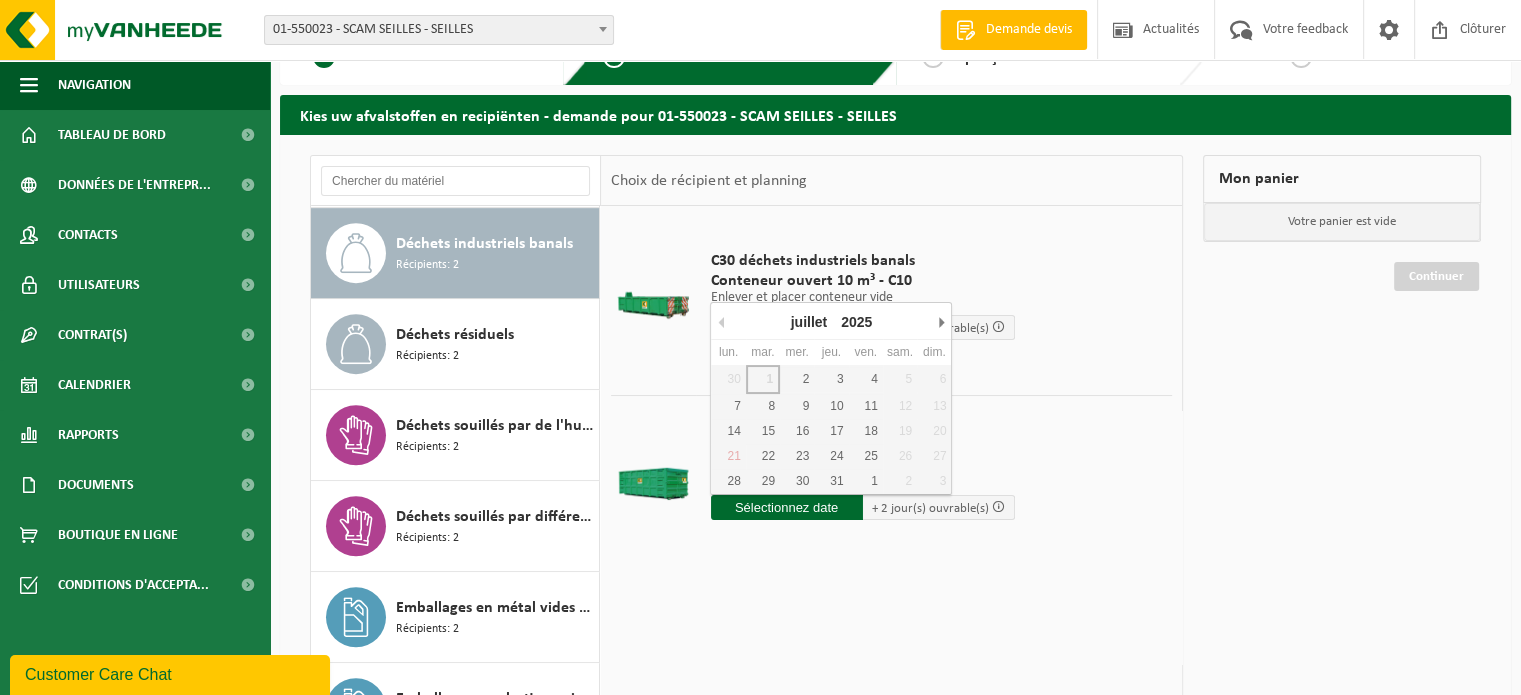 click at bounding box center (787, 507) 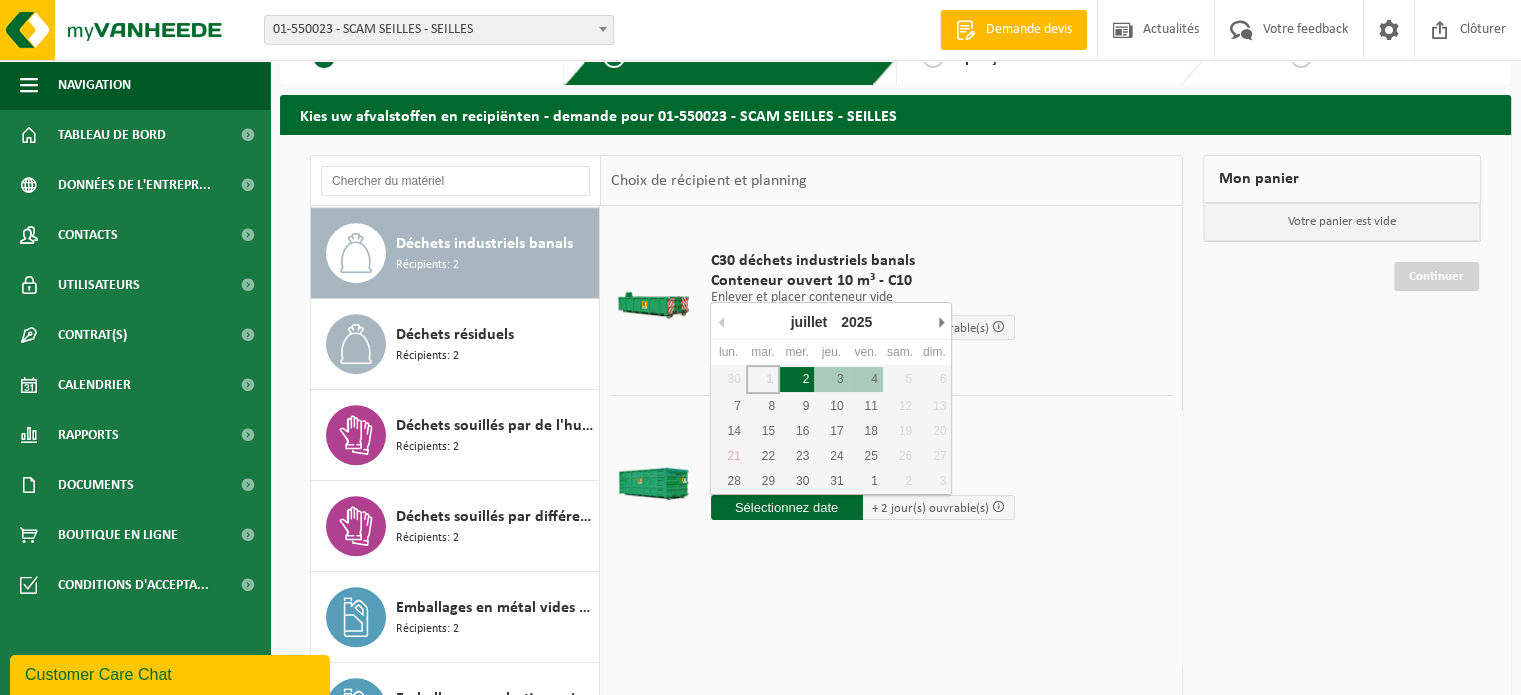 type on "2025-07-02" 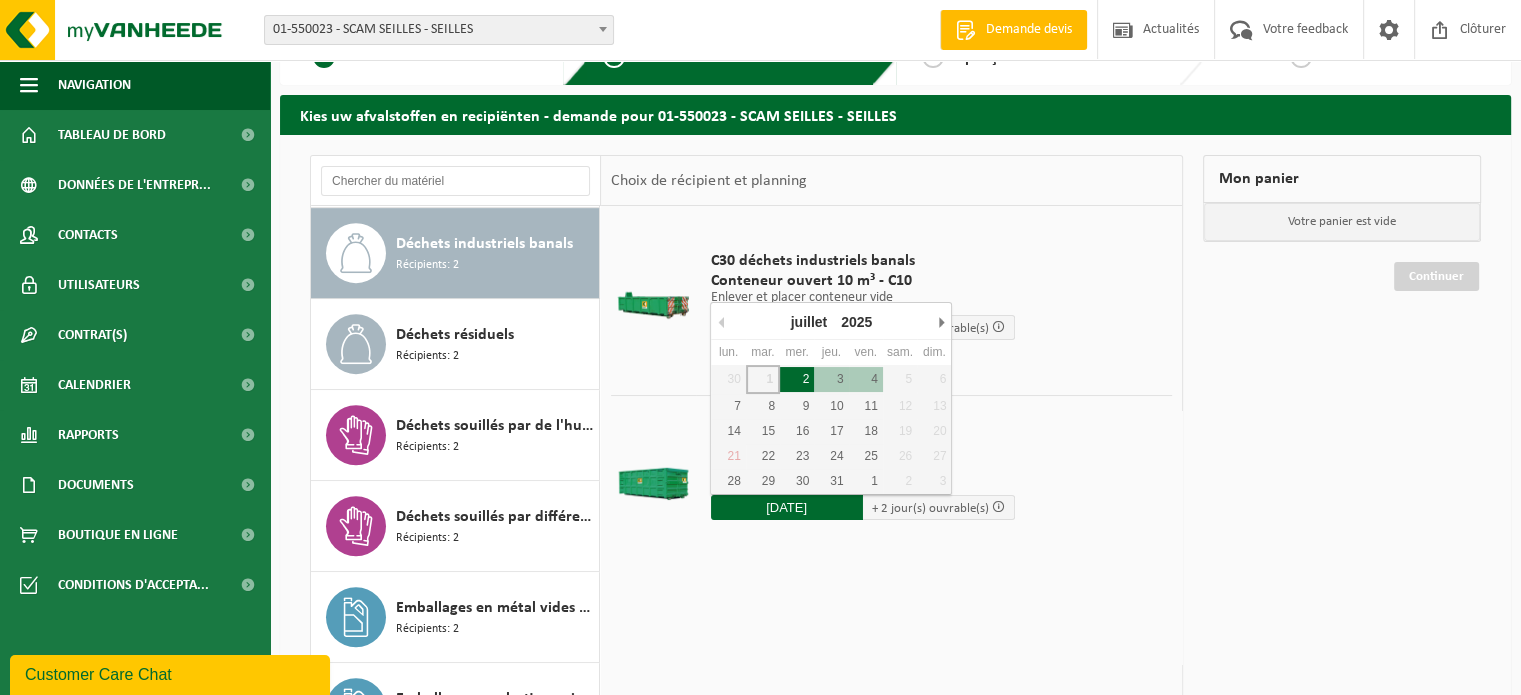 type on "à partir de 2025-07-02" 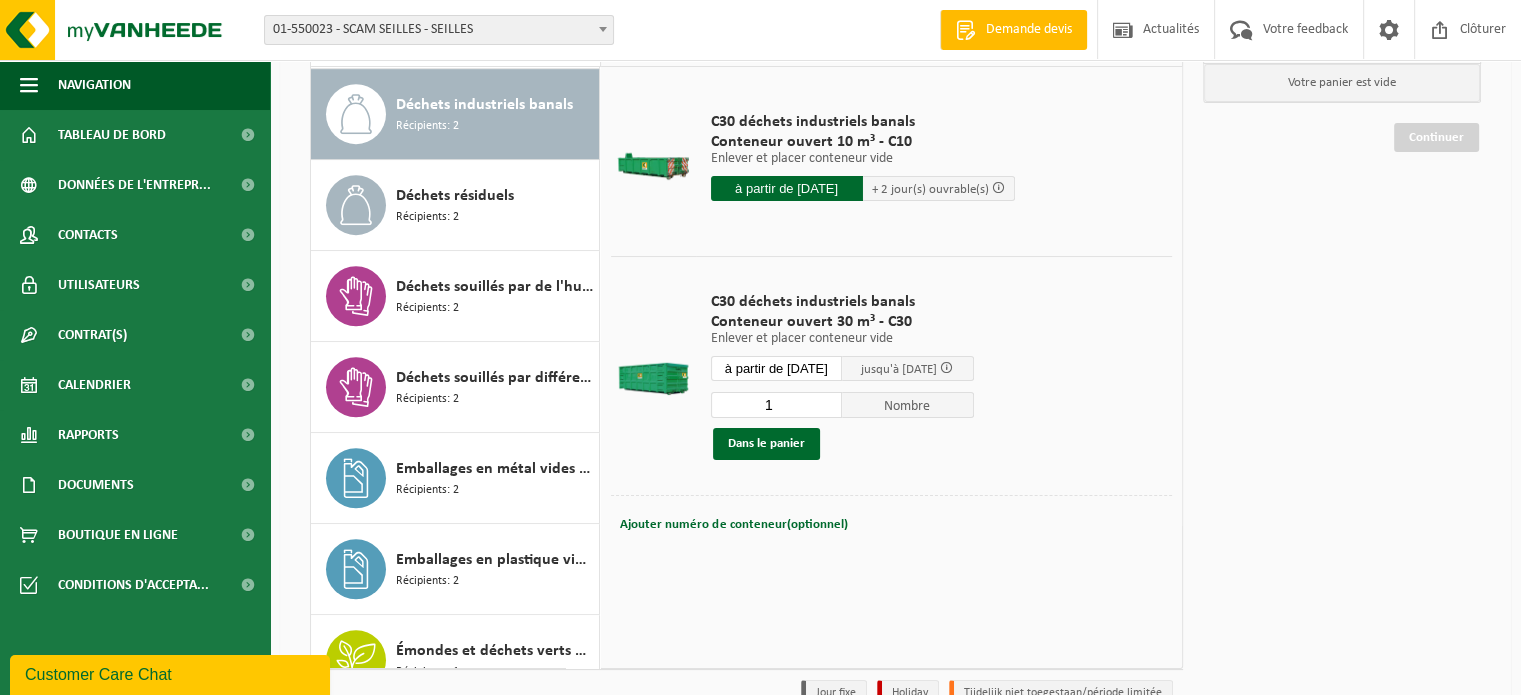 scroll, scrollTop: 180, scrollLeft: 0, axis: vertical 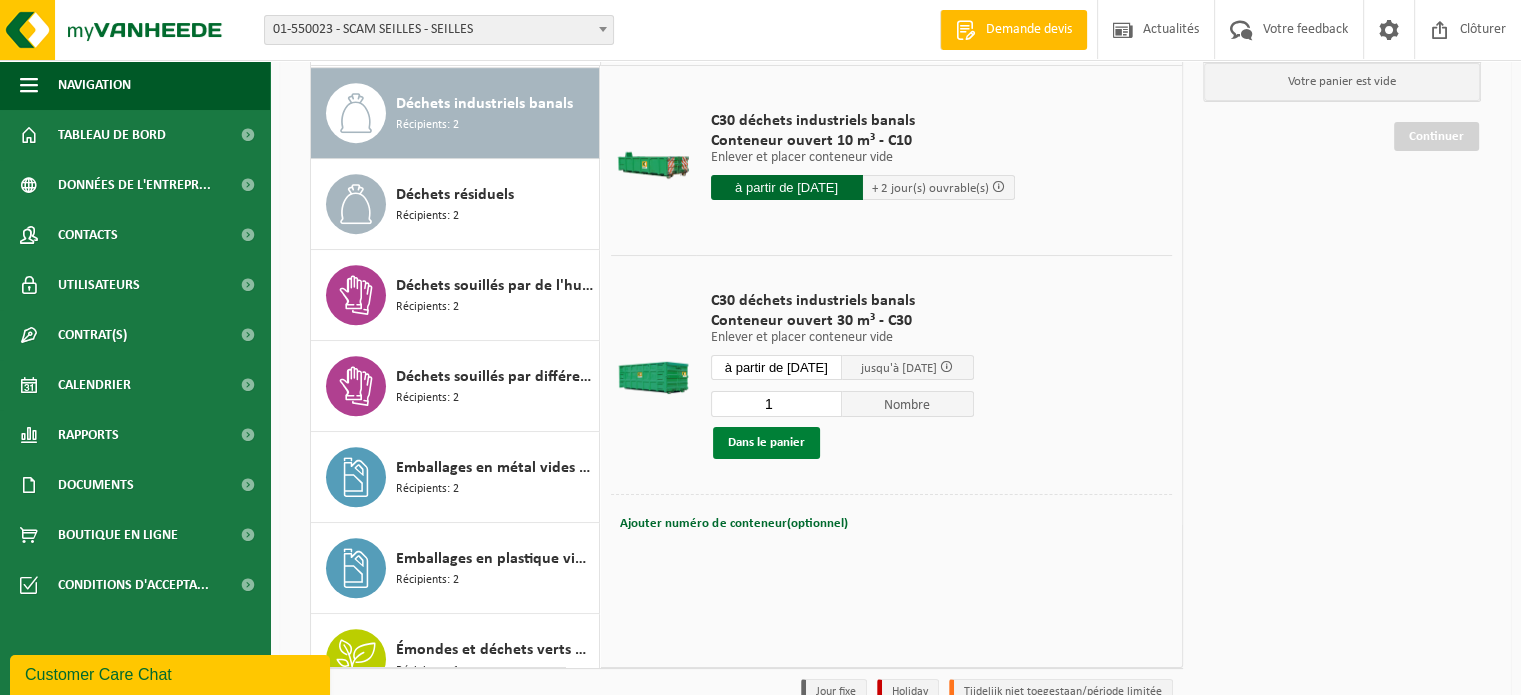 click on "Dans le panier" at bounding box center (766, 443) 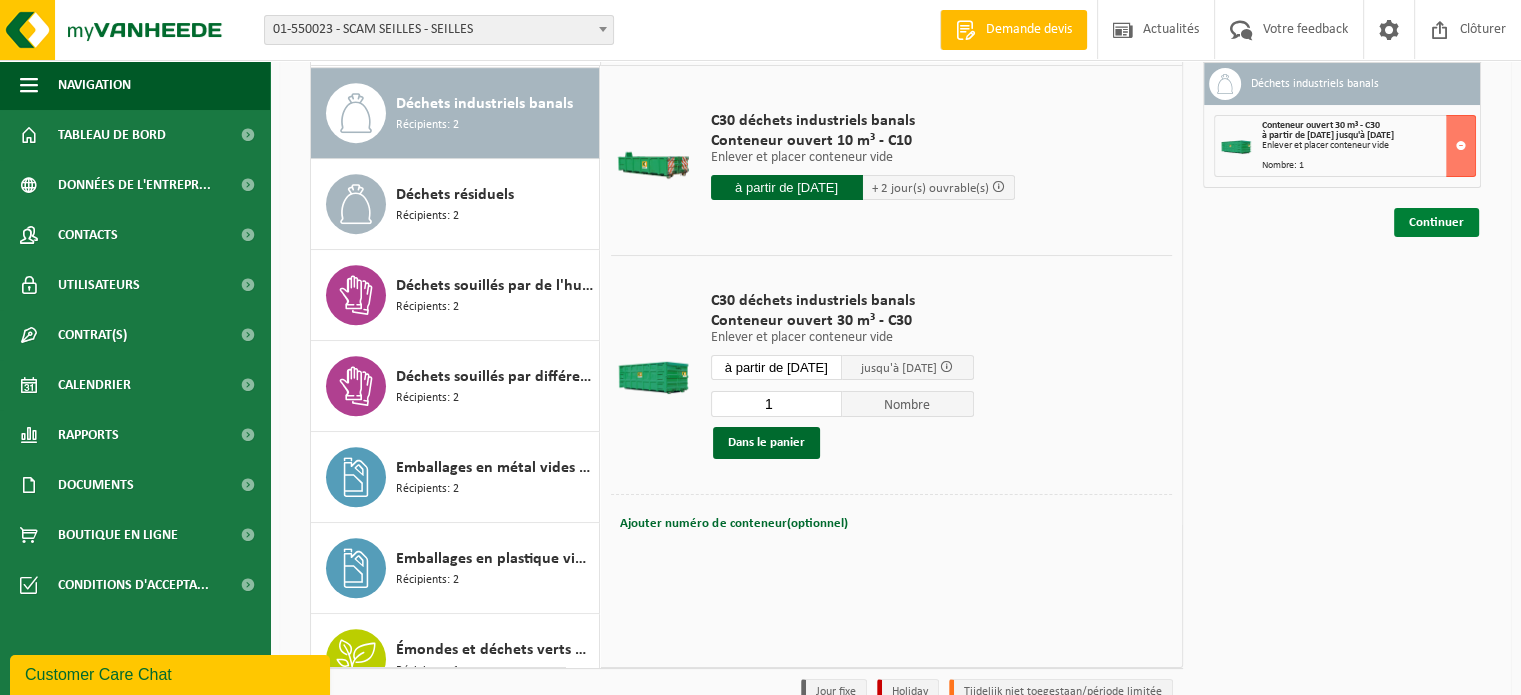 click on "Continuer" at bounding box center (1436, 222) 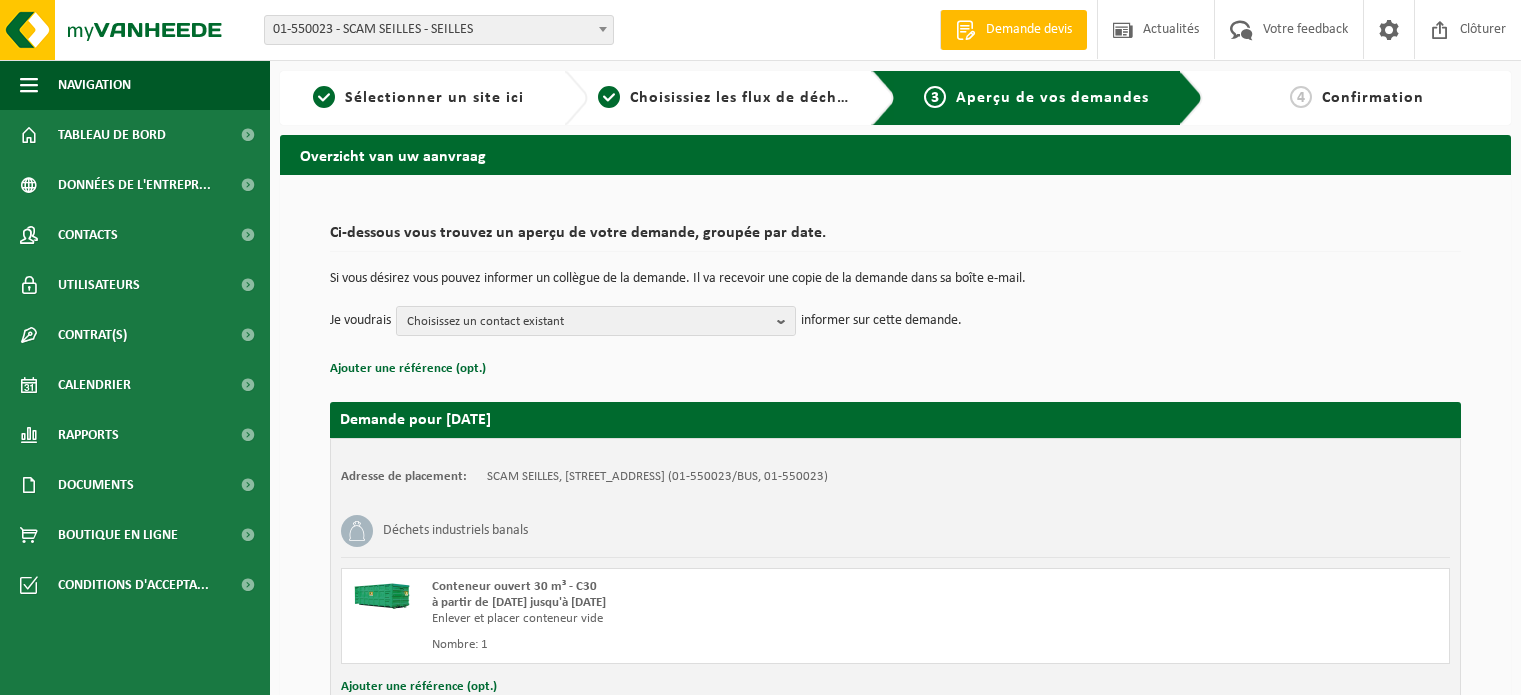 scroll, scrollTop: 0, scrollLeft: 0, axis: both 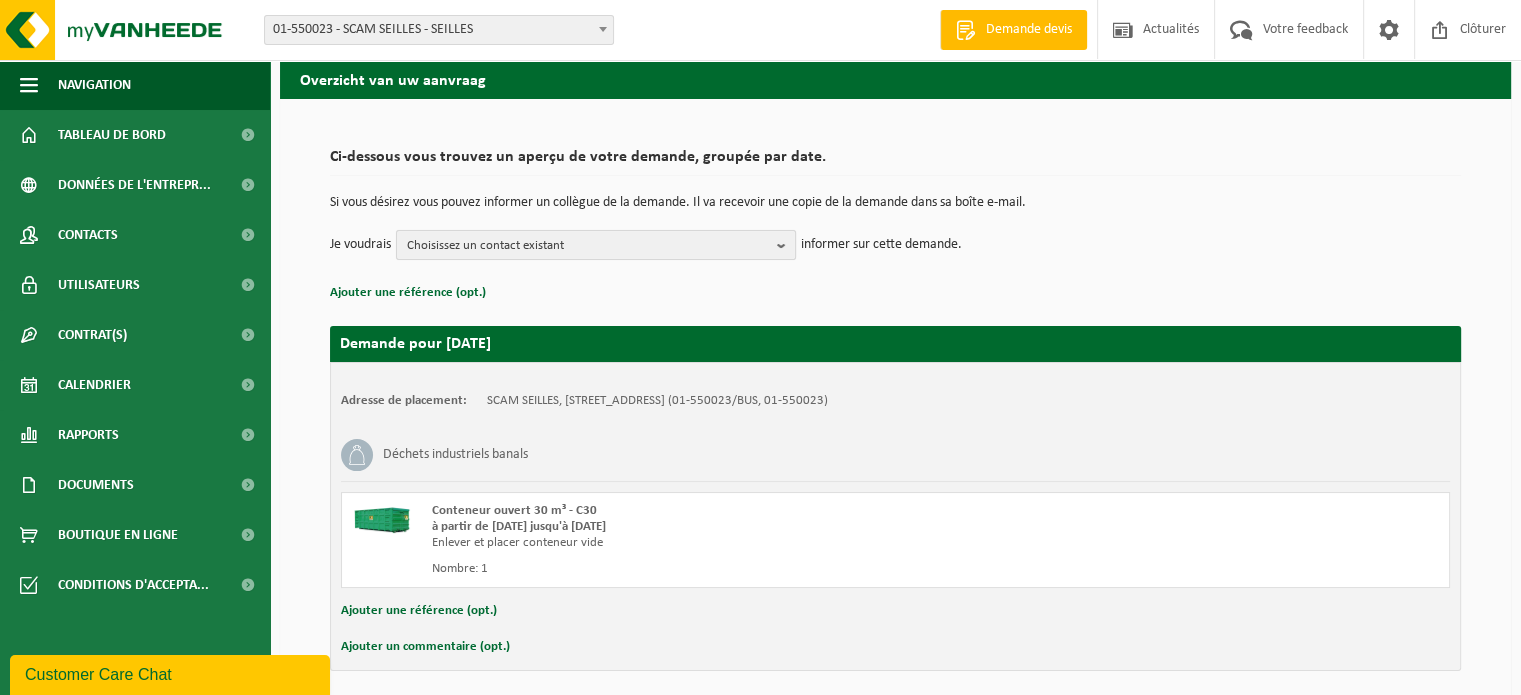 click at bounding box center (786, 245) 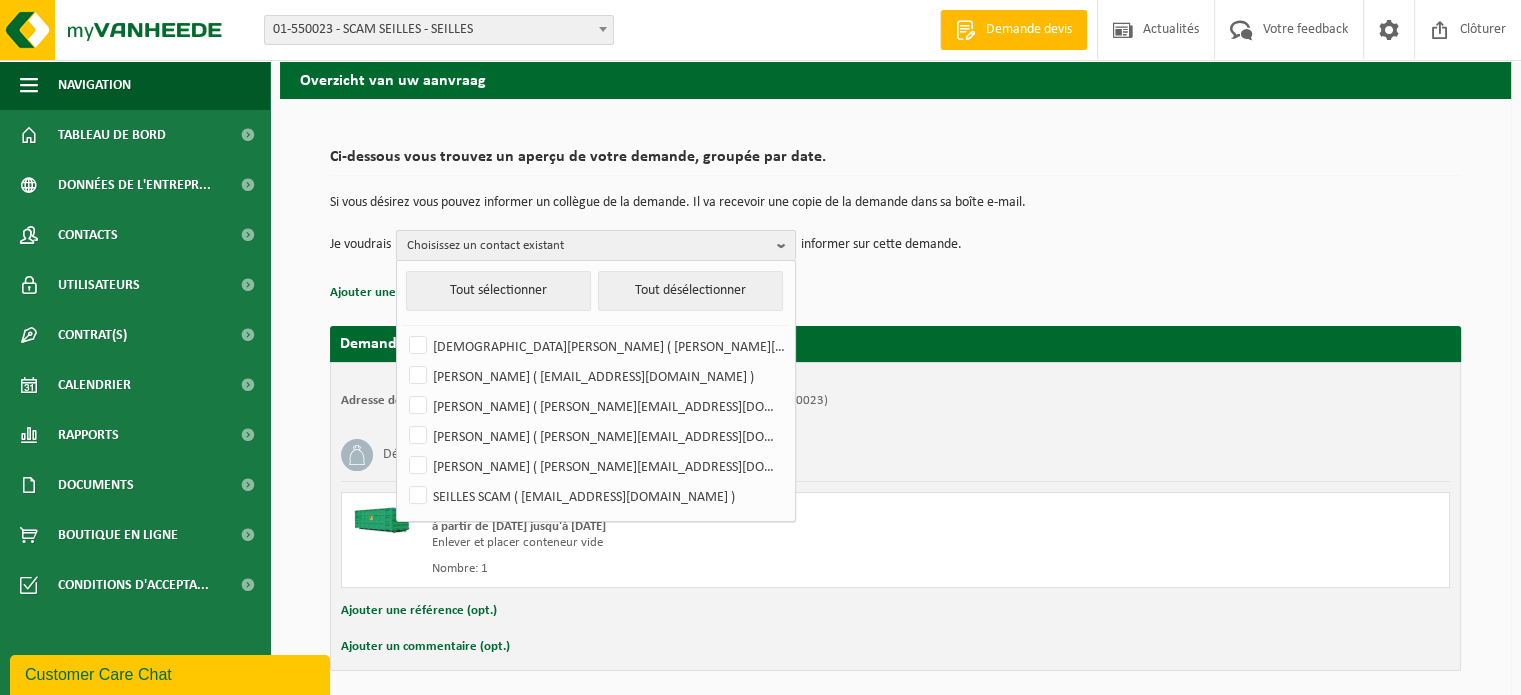 click at bounding box center [786, 245] 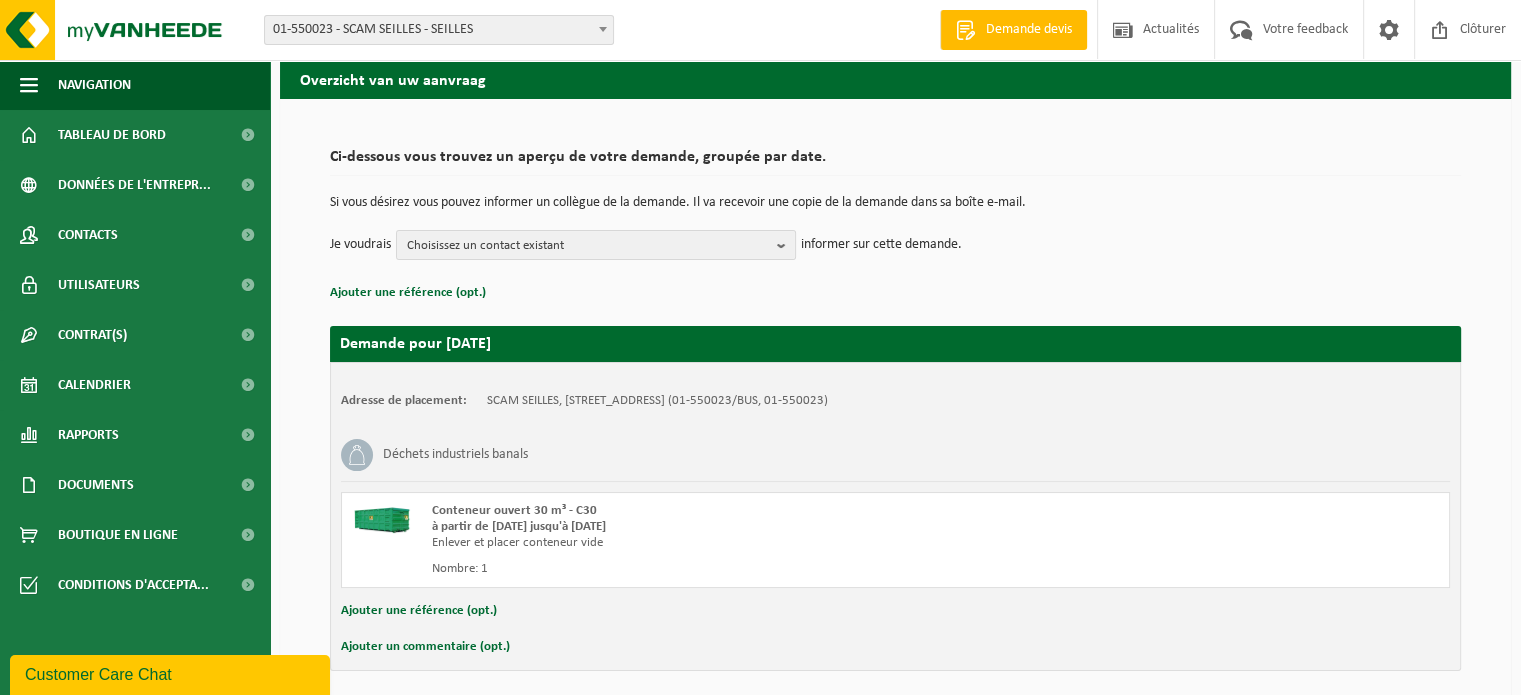 scroll, scrollTop: 151, scrollLeft: 0, axis: vertical 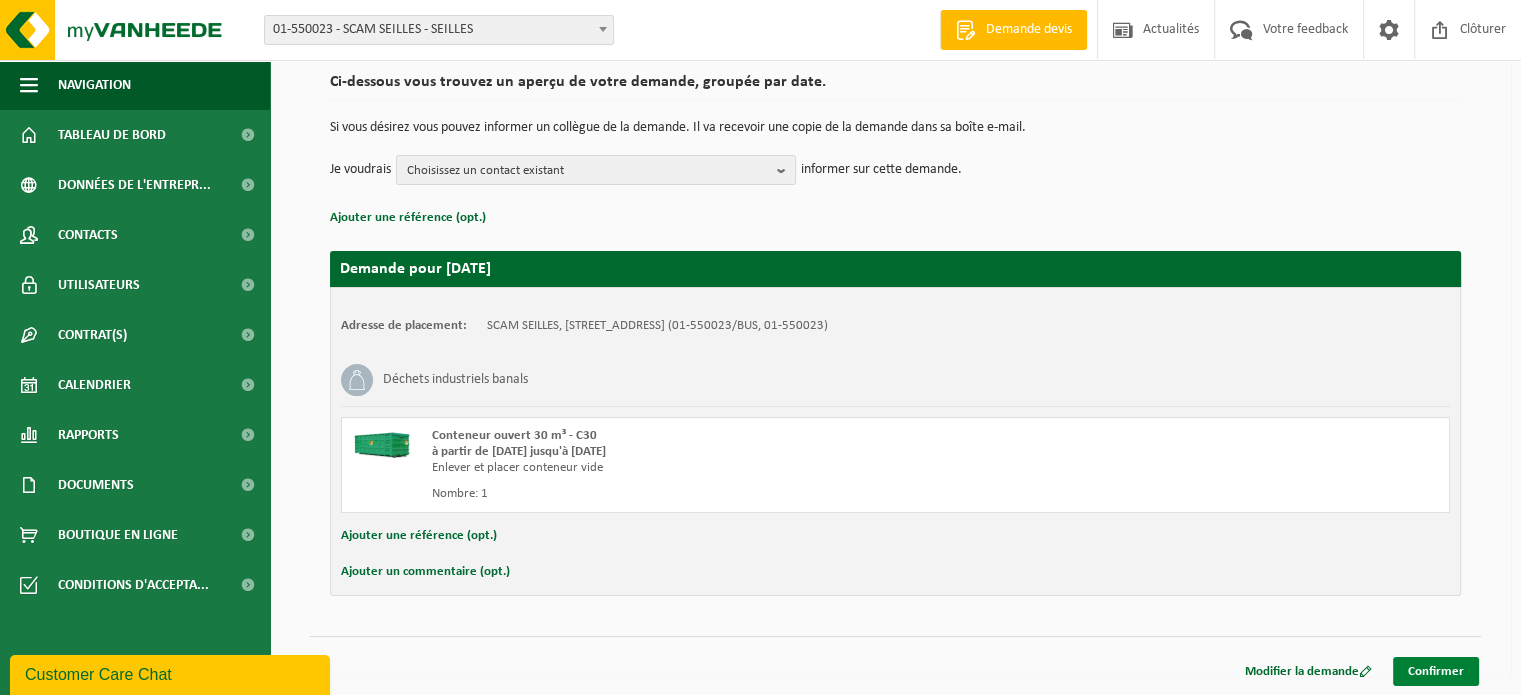 click on "Confirmer" at bounding box center (1436, 671) 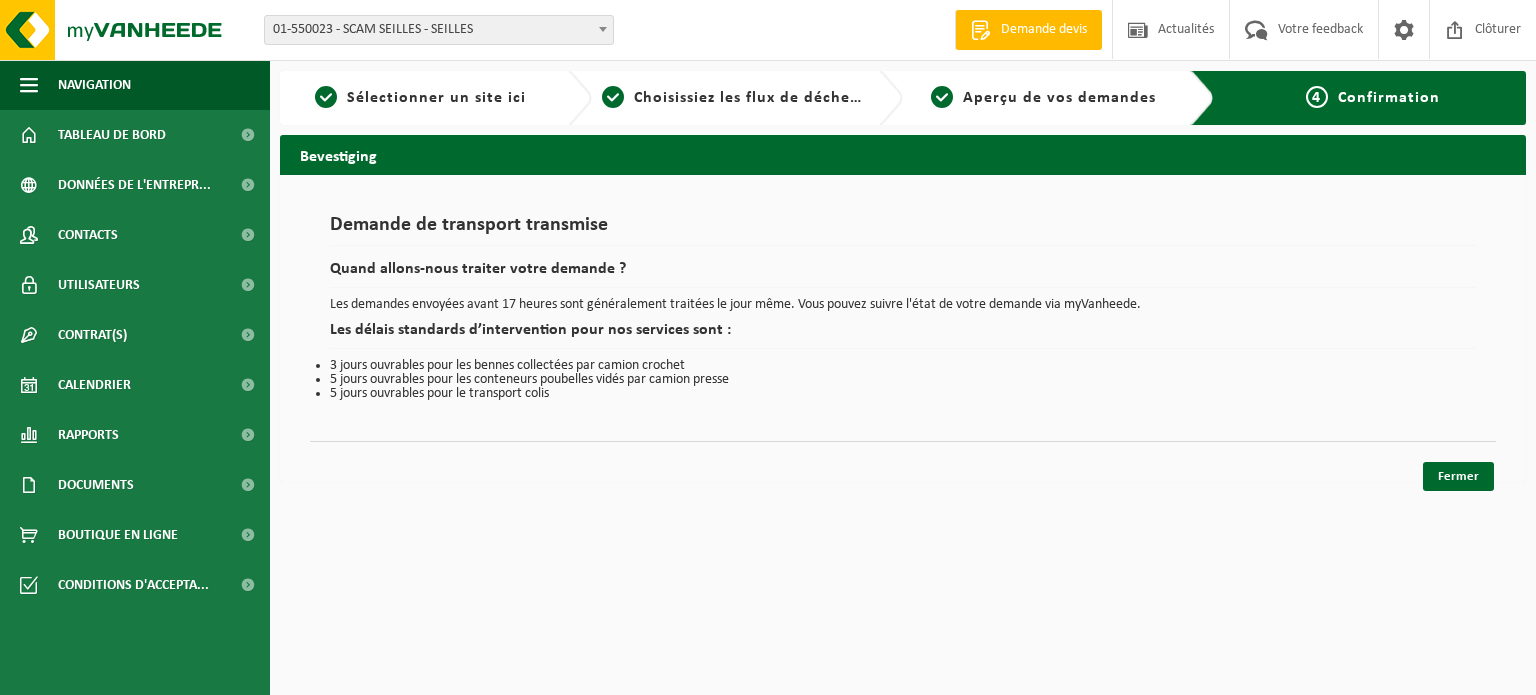 scroll, scrollTop: 0, scrollLeft: 0, axis: both 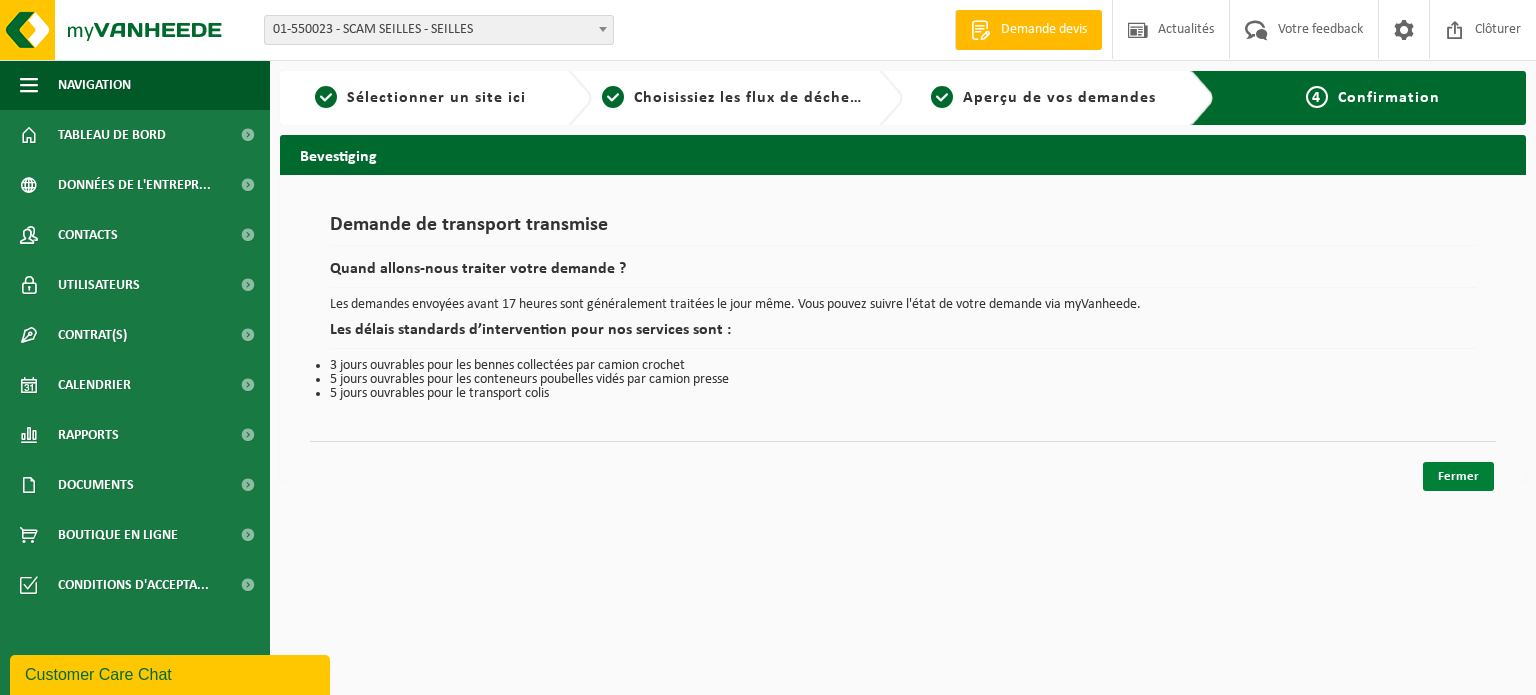 click on "Fermer" at bounding box center [1458, 476] 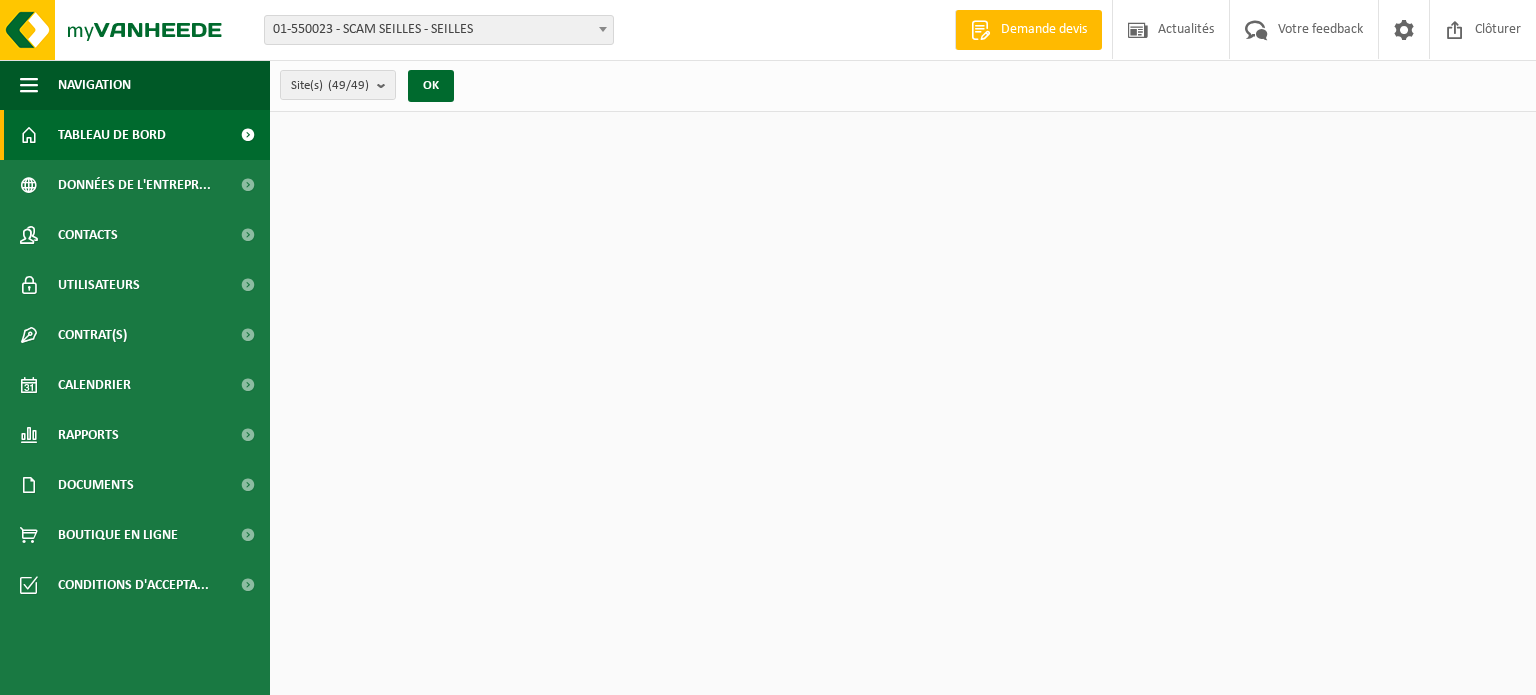 scroll, scrollTop: 0, scrollLeft: 0, axis: both 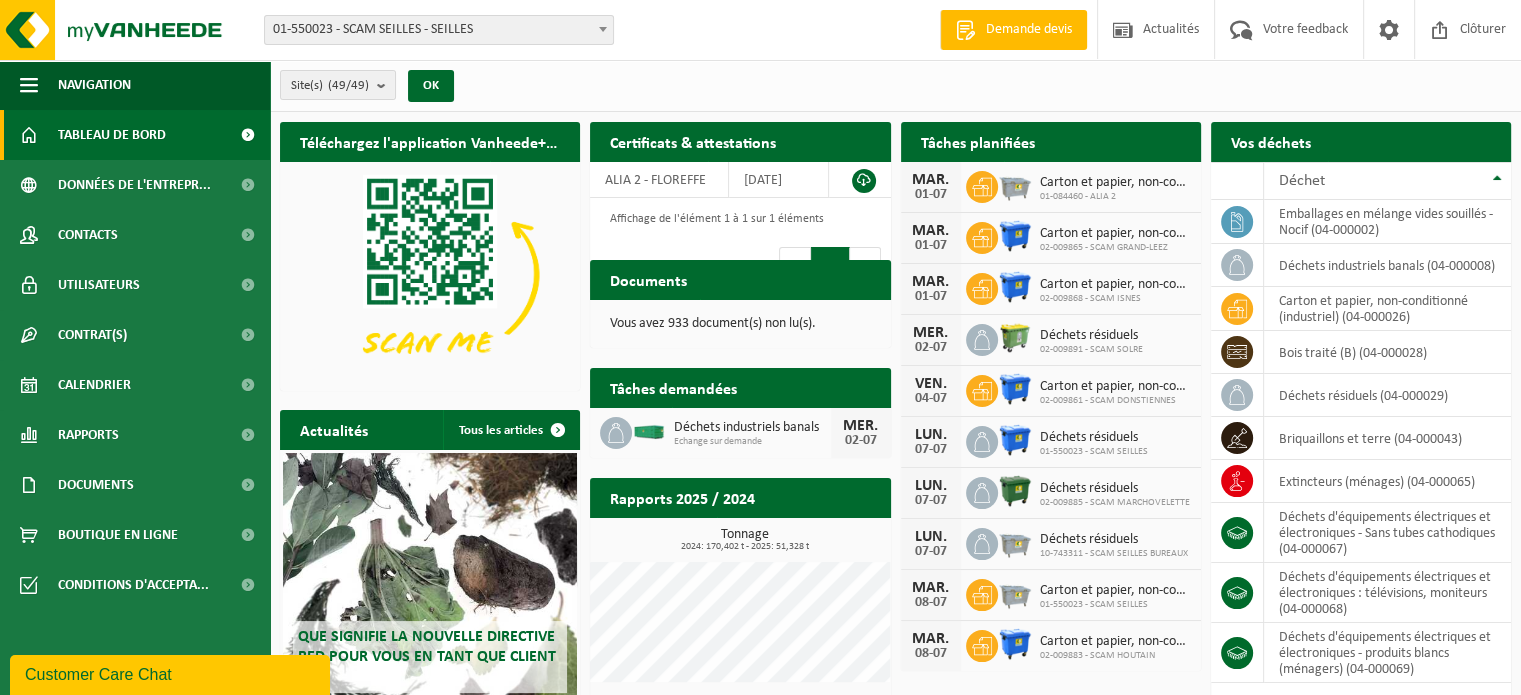 click on "Site(s)  (49/49)               Tout sélectionner   Tout désélectionner   Sélectionner les actifs         SCAM SEILLES - SEILLES       ALIA 2 - FLOREFFE       SCAM ACHÊNE - ACHÊNE       SCAM ANDERLUES - ANDERLUES       SCAM AUDREGNIES - AUDREGNIES       SCAM BAILEUX - BAILEUX       SCAM BRAIVES - BRAIVES       SCAM CHAPON-SERAING - CHAPON-SERAING       SCAM DION-VALMONT - CHAUMONT-GISTOUX       SCAM DOISCHE - DOISCHE       SCAM DONSTIENNES - DONSTIENNES       SCAM FARCIENNES - FARCIENNES       SCAM FLORENNES - FLORENNES       SCAM FORVILLE - FORVILLE       SCAM FRASNES - FRASNES-LEZ-GOSSELIES       SCAM GEMBLOUX - GEMBLOUX       SCAM GIVRY - GIVRY       SCAM GRAND-LEEZ - GRAND-LEEZ       SCAM HAMOIS* - HAMOIS       SCAM HAVINNES - HAVINNES       SCAM HÉRON - HÉRON       SCAM HOUTAIN - HOUTAIN-SAINT-SIMÉON       SCAM ISNES - ISNES       SCAM JAUCHE - JAUCHE       SCAM LENS - LENS       SCAM LISOGNE - LISOGNE       SCAM LONGLIER * - LONGLIER       SCAM MARCHOVELETTE - MARCHOVELETTE" at bounding box center (895, 86) 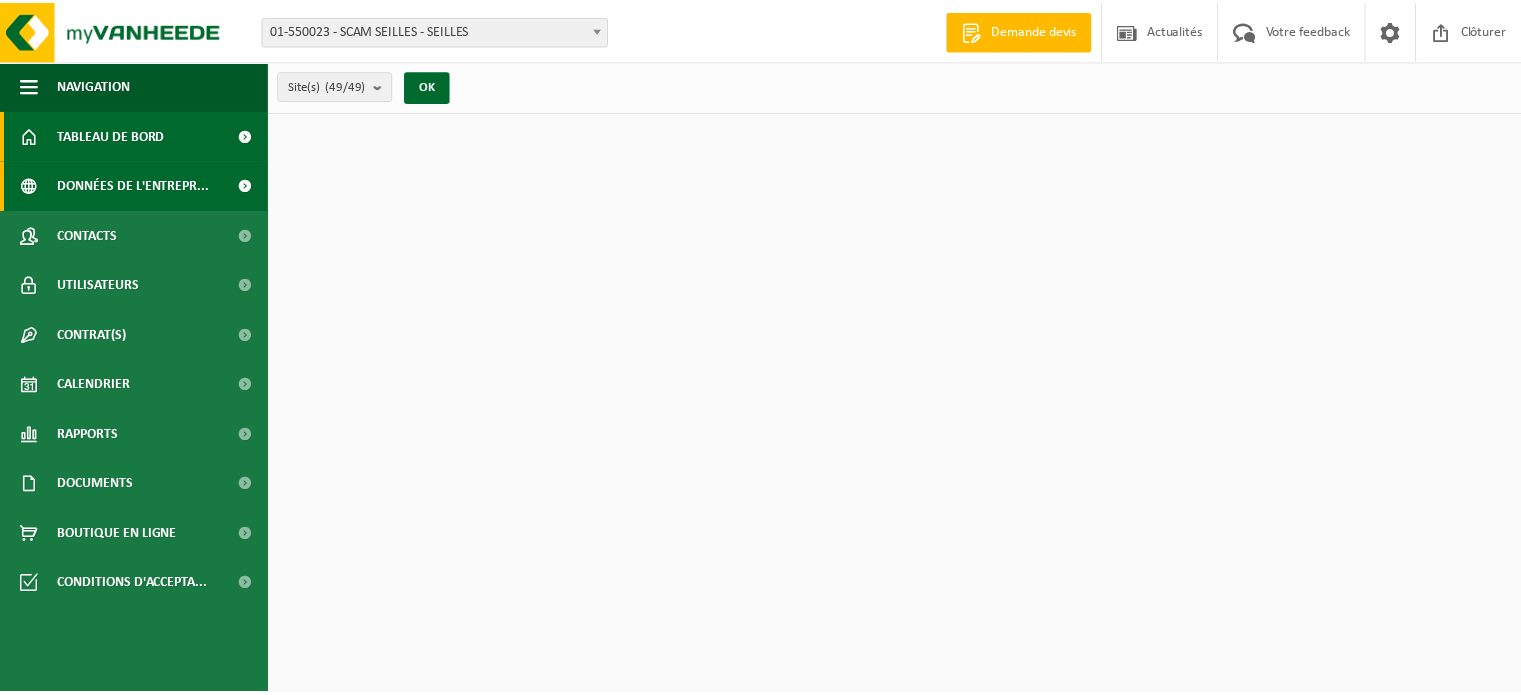 scroll, scrollTop: 0, scrollLeft: 0, axis: both 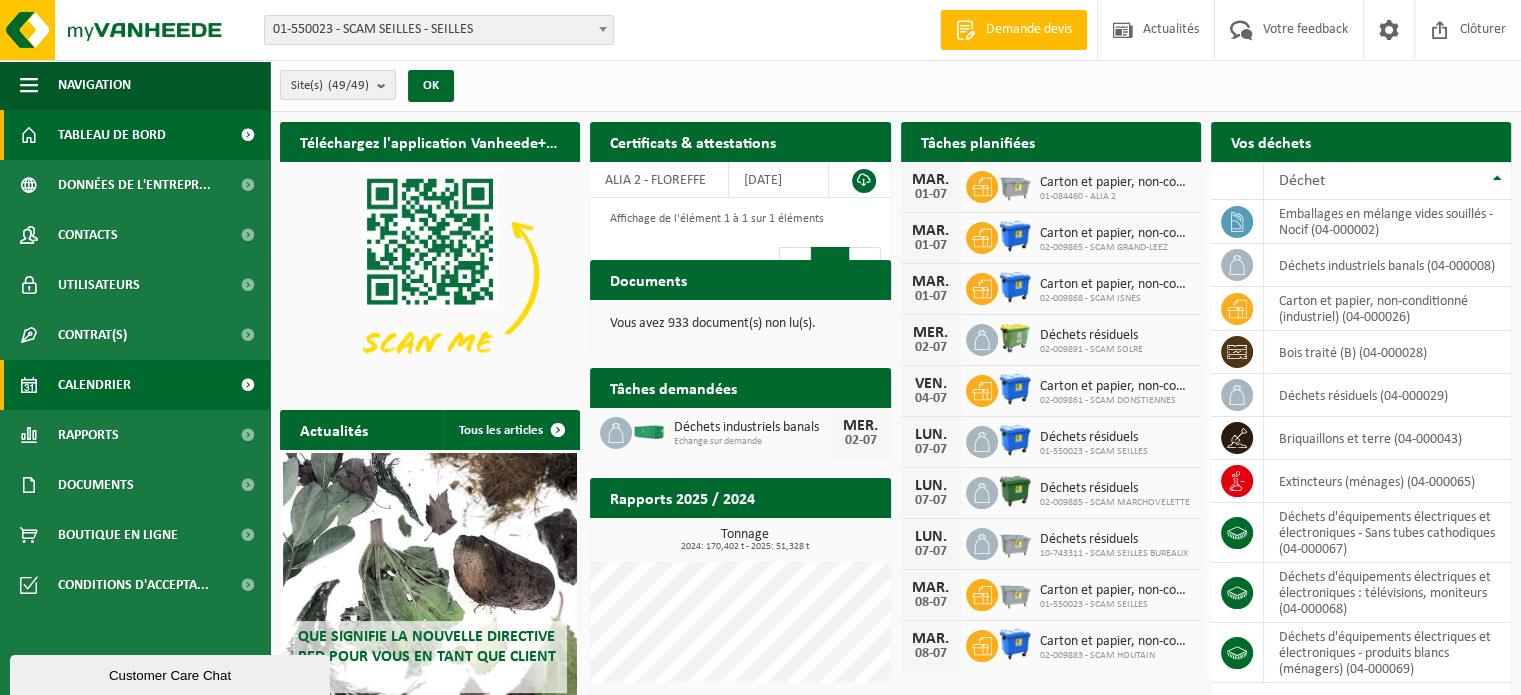 click on "Calendrier" at bounding box center (94, 385) 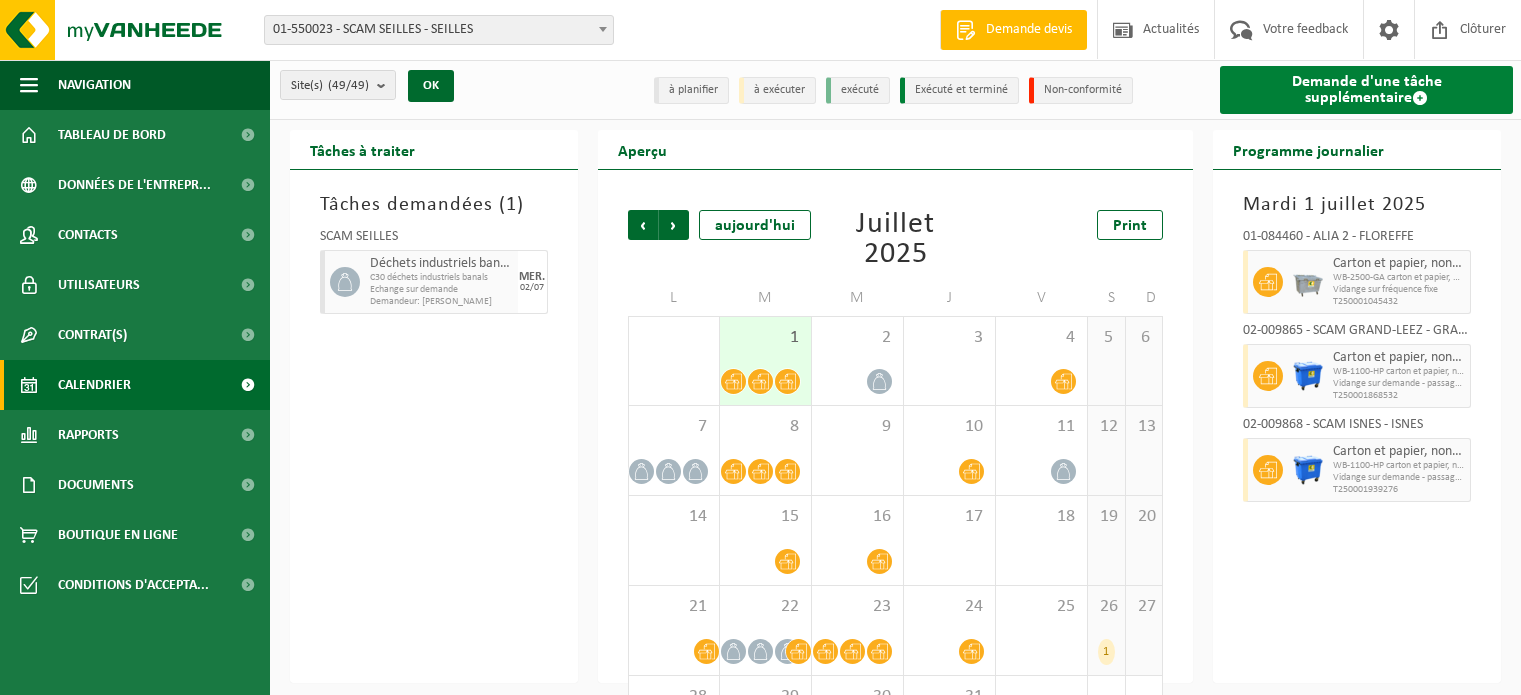 scroll, scrollTop: 0, scrollLeft: 0, axis: both 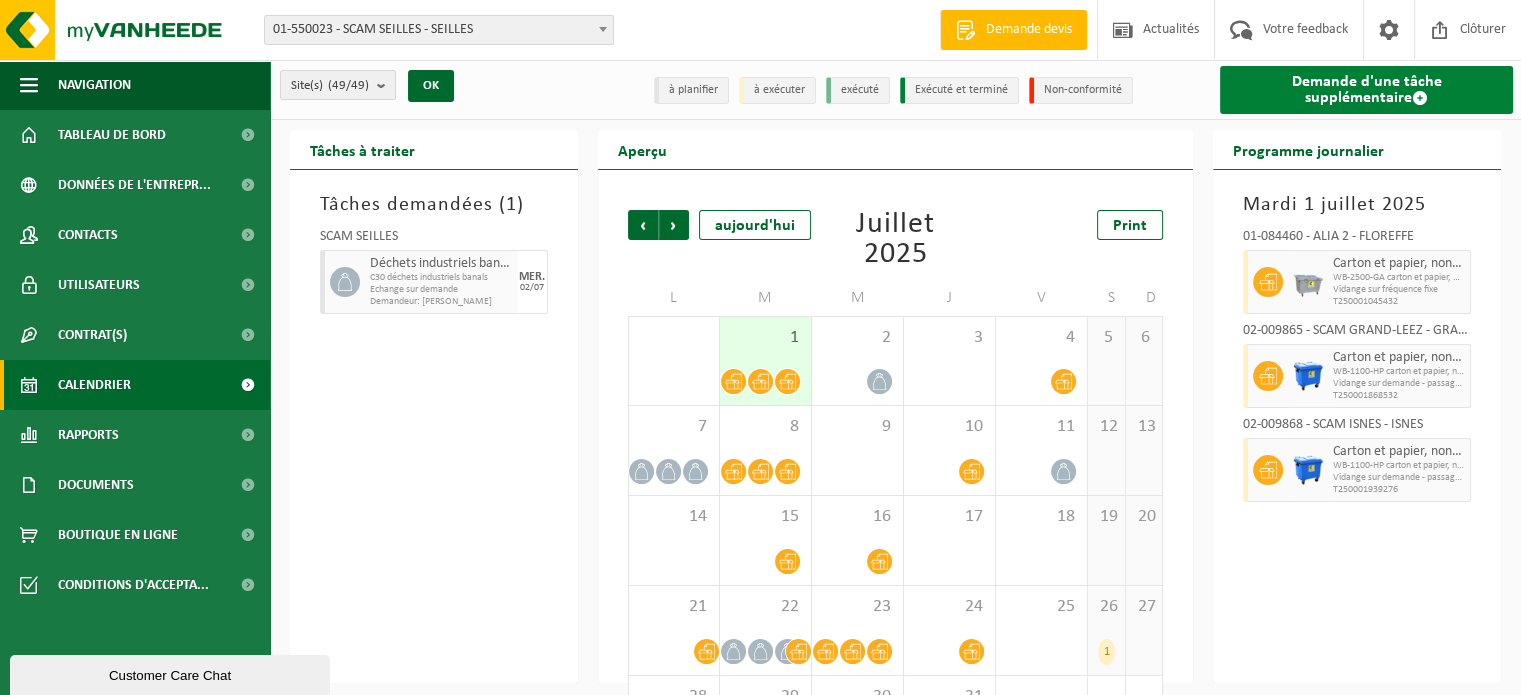 click on "Demande d'une tâche supplémentaire" at bounding box center [1366, 90] 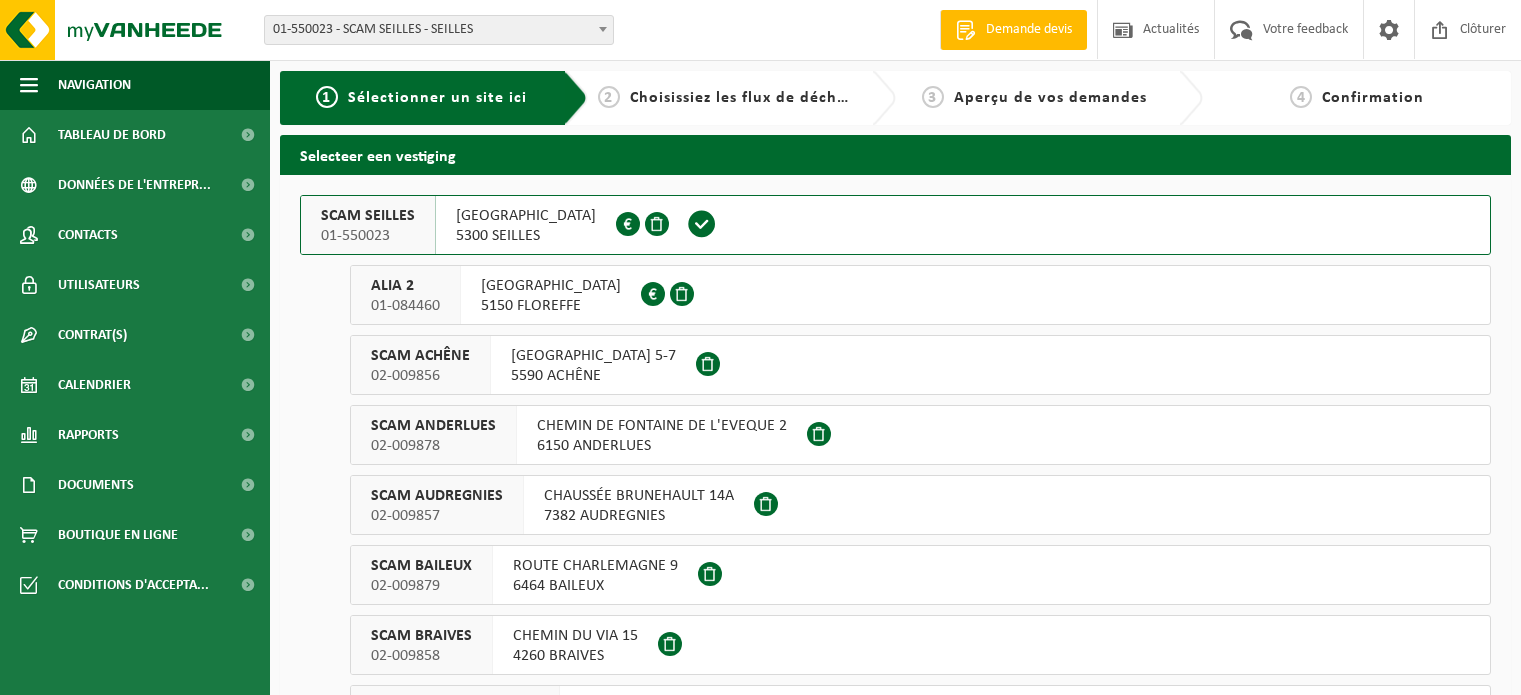 scroll, scrollTop: 0, scrollLeft: 0, axis: both 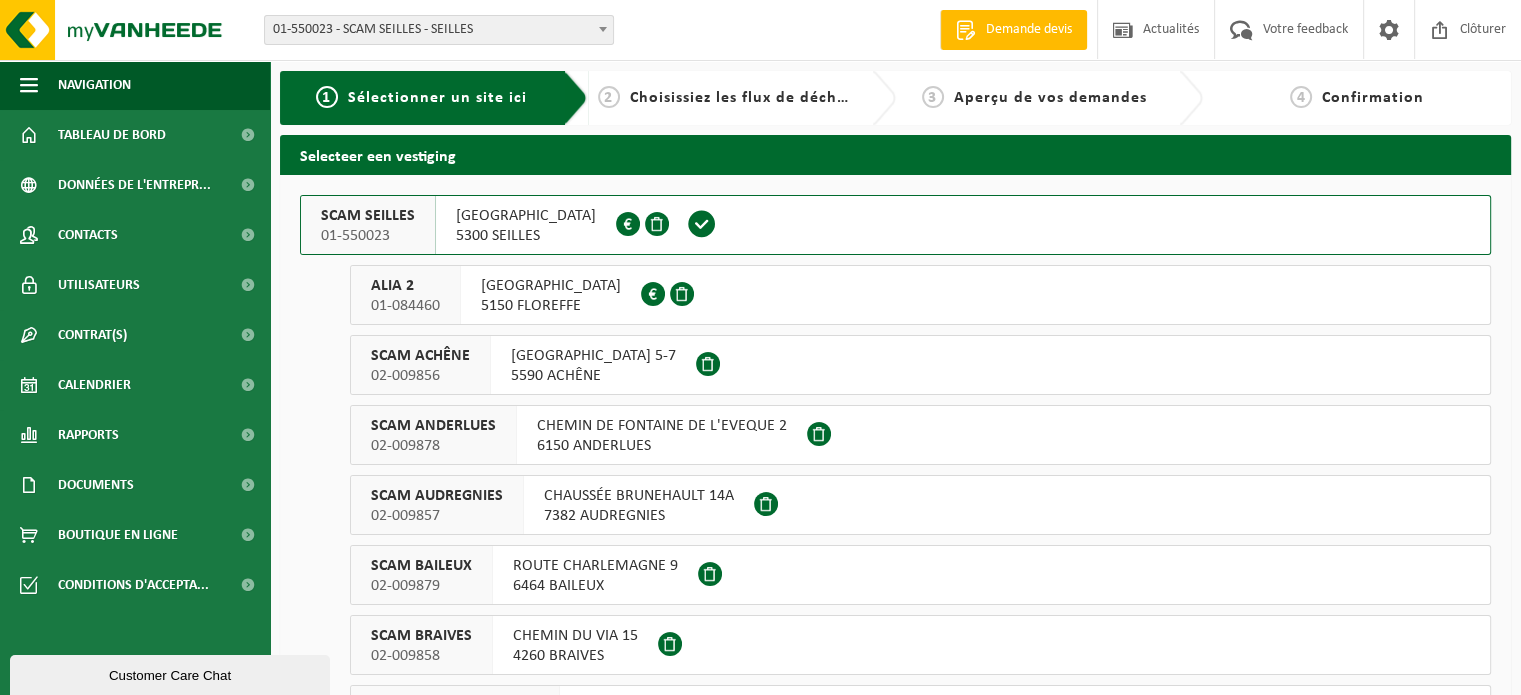 click on "SCAM SEILLES   01-550023       RUE BOURIE 16 5300 SEILLES   0401.370.063" at bounding box center [895, 225] 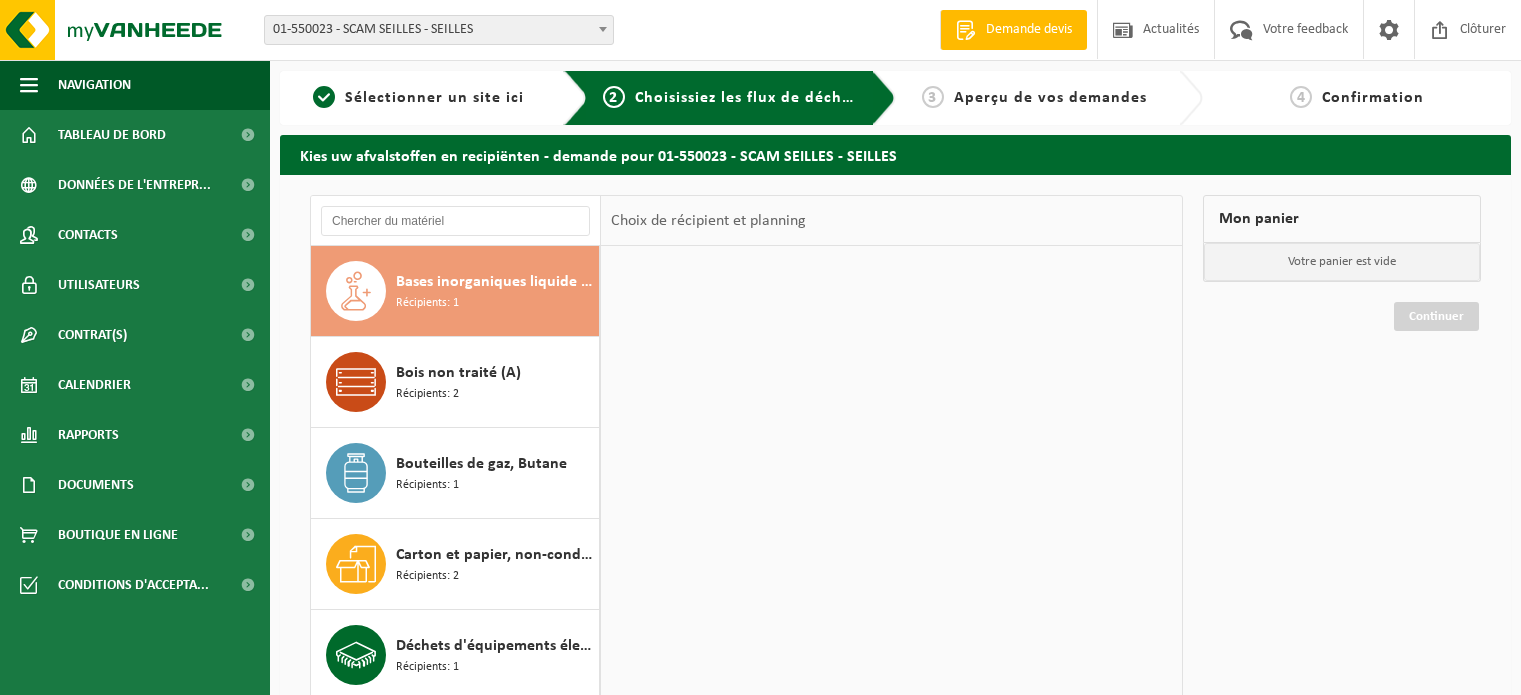 scroll, scrollTop: 0, scrollLeft: 0, axis: both 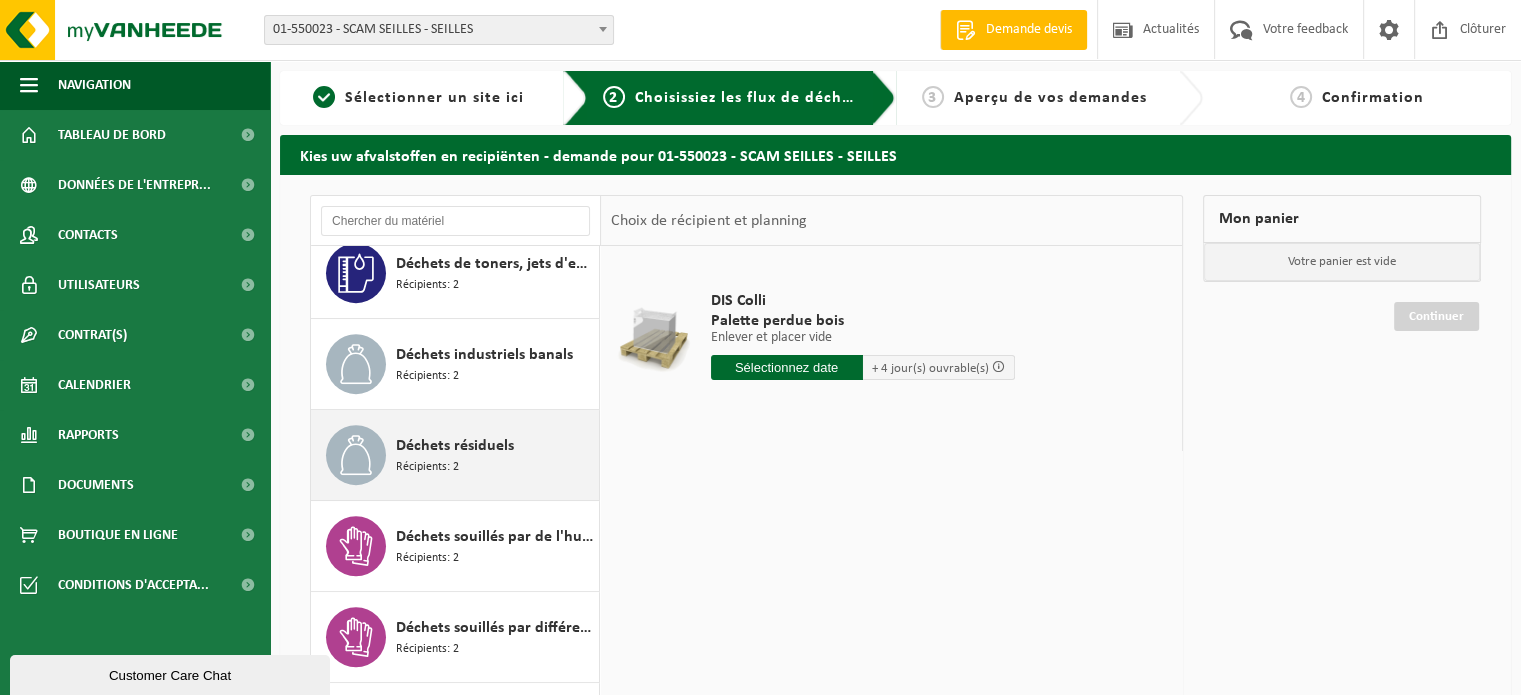 click on "Déchets résiduels" at bounding box center (455, 446) 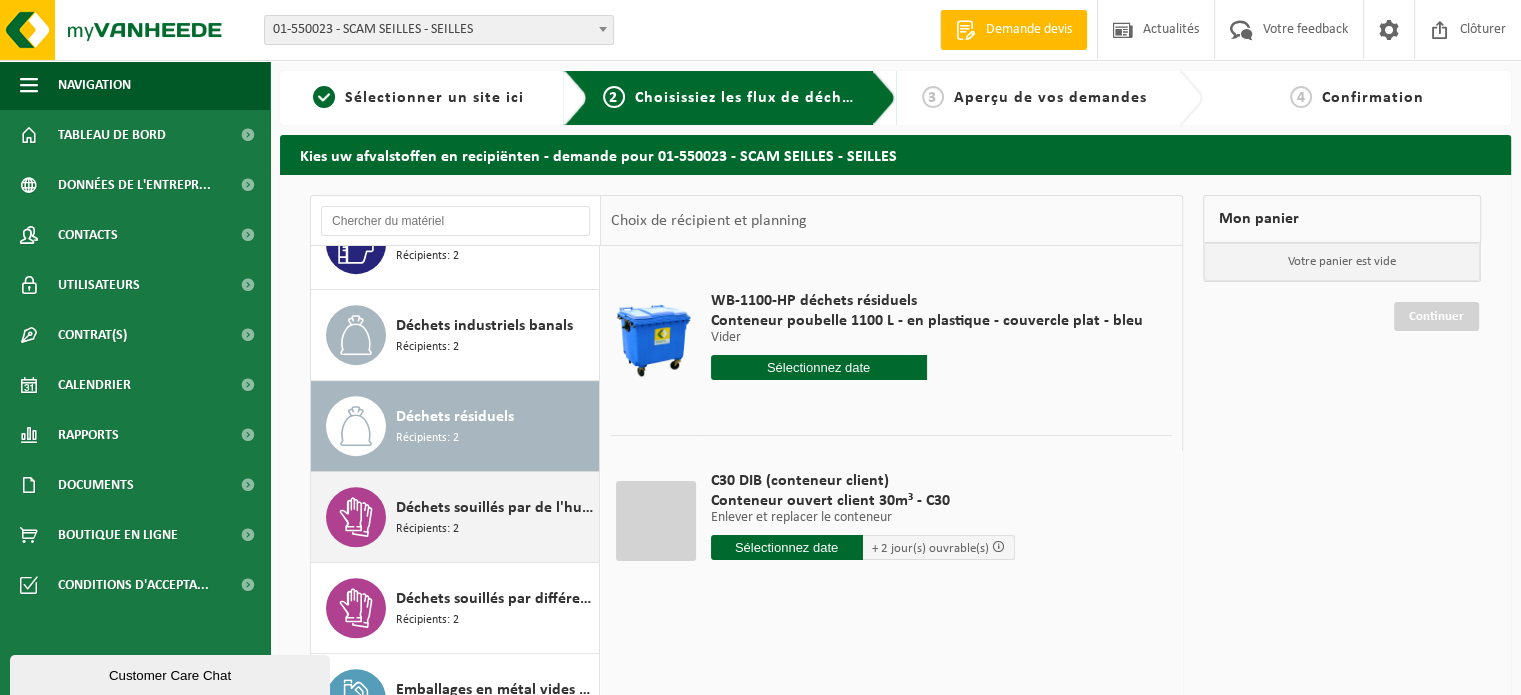 scroll, scrollTop: 956, scrollLeft: 0, axis: vertical 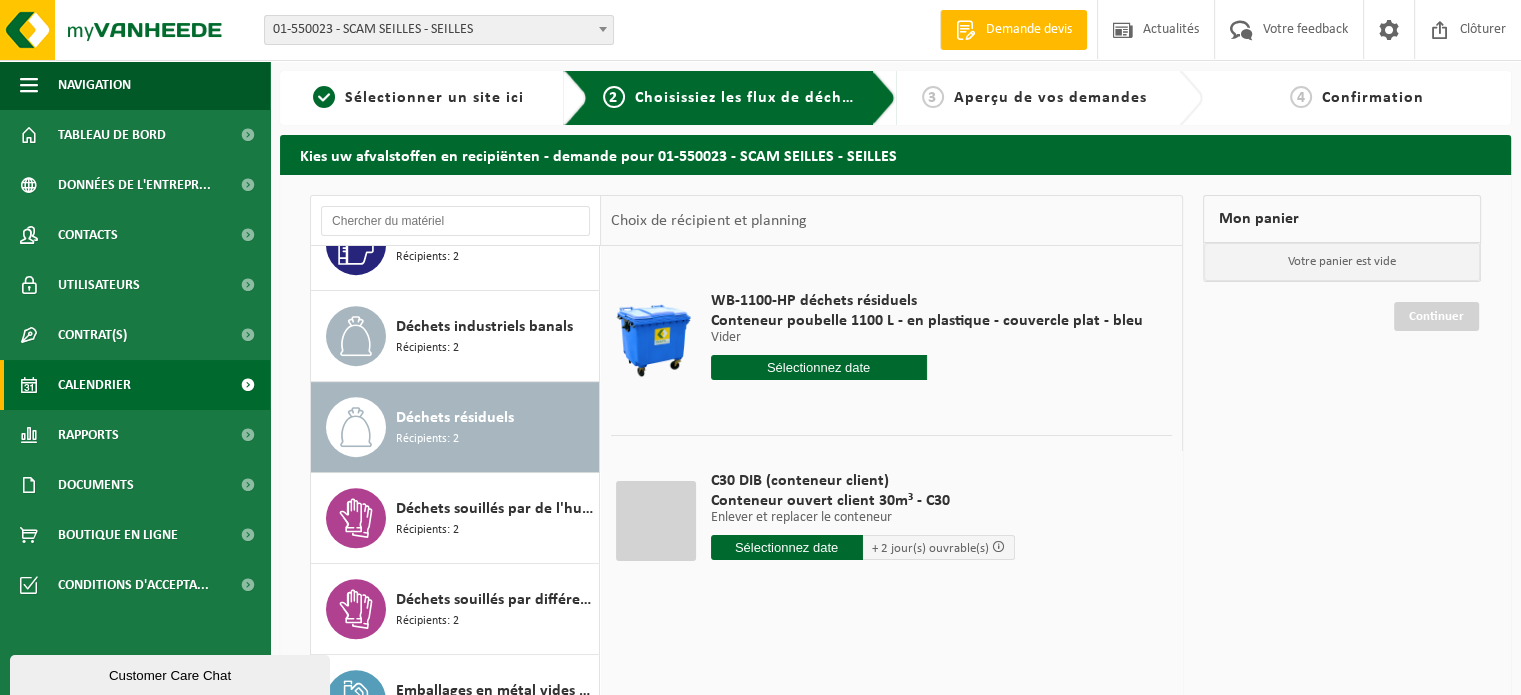 click on "Calendrier" at bounding box center (94, 385) 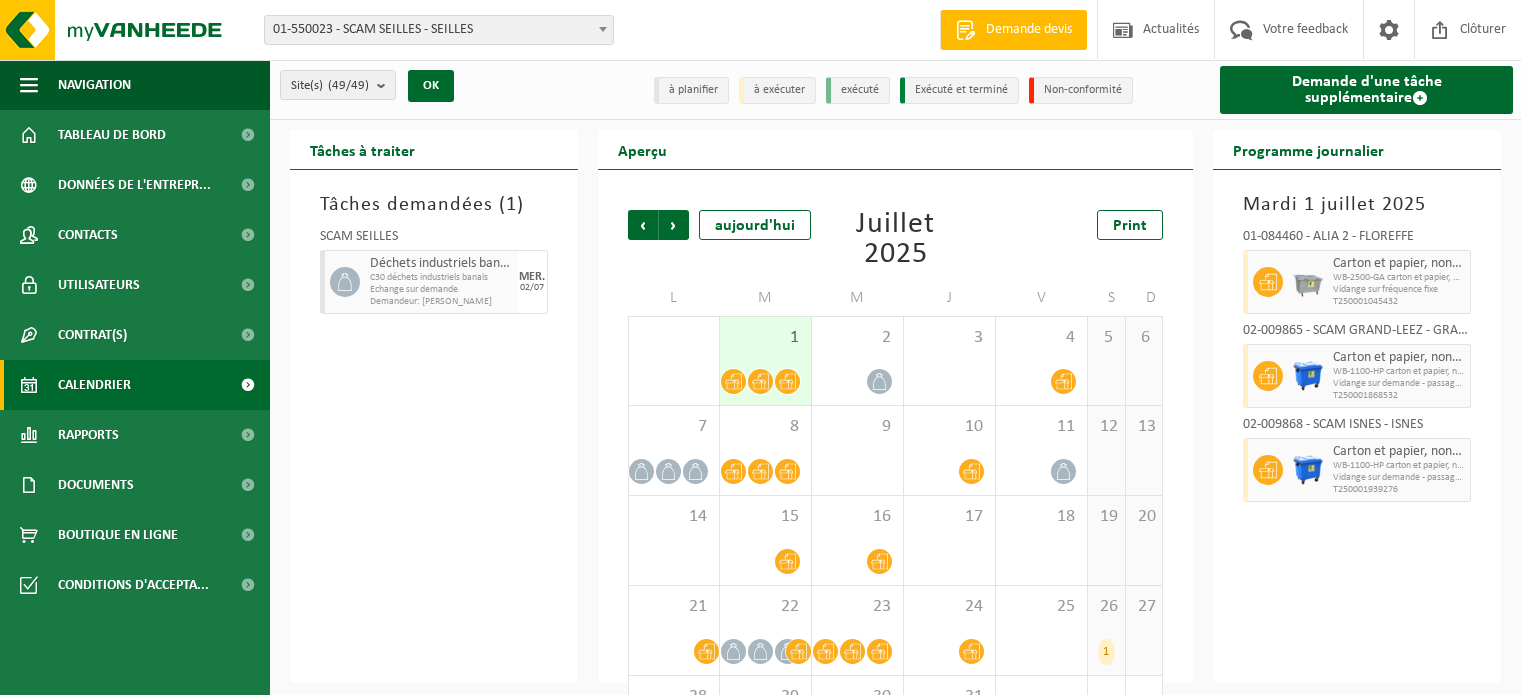 scroll, scrollTop: 0, scrollLeft: 0, axis: both 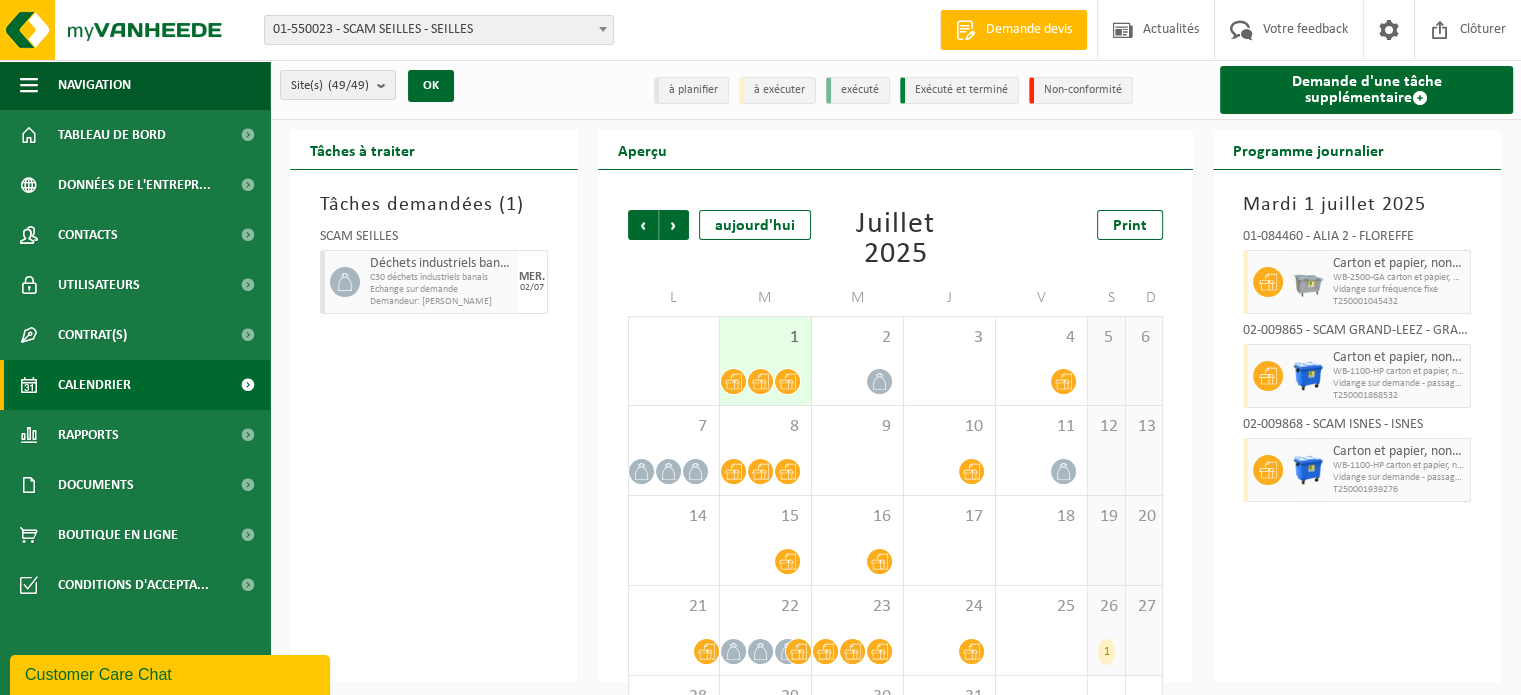 click at bounding box center (342, 282) 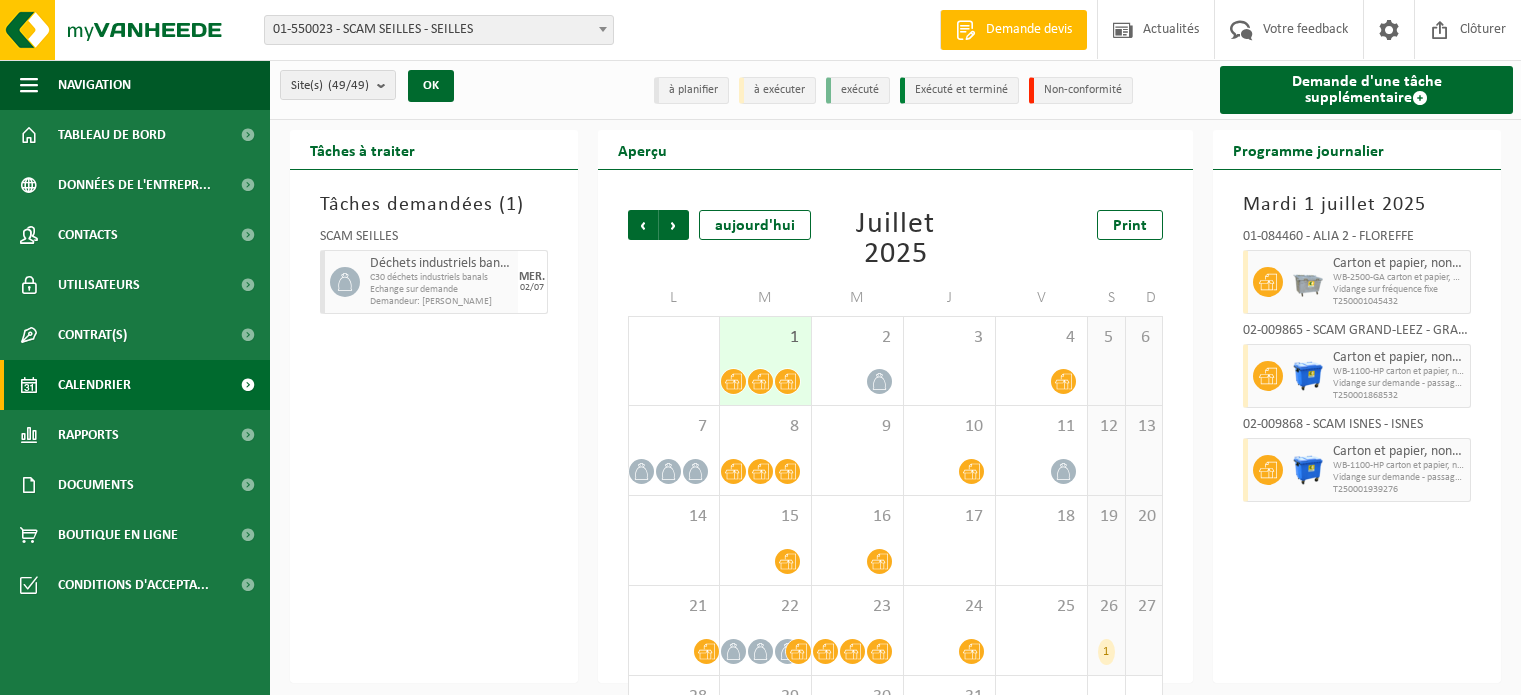 scroll, scrollTop: 0, scrollLeft: 0, axis: both 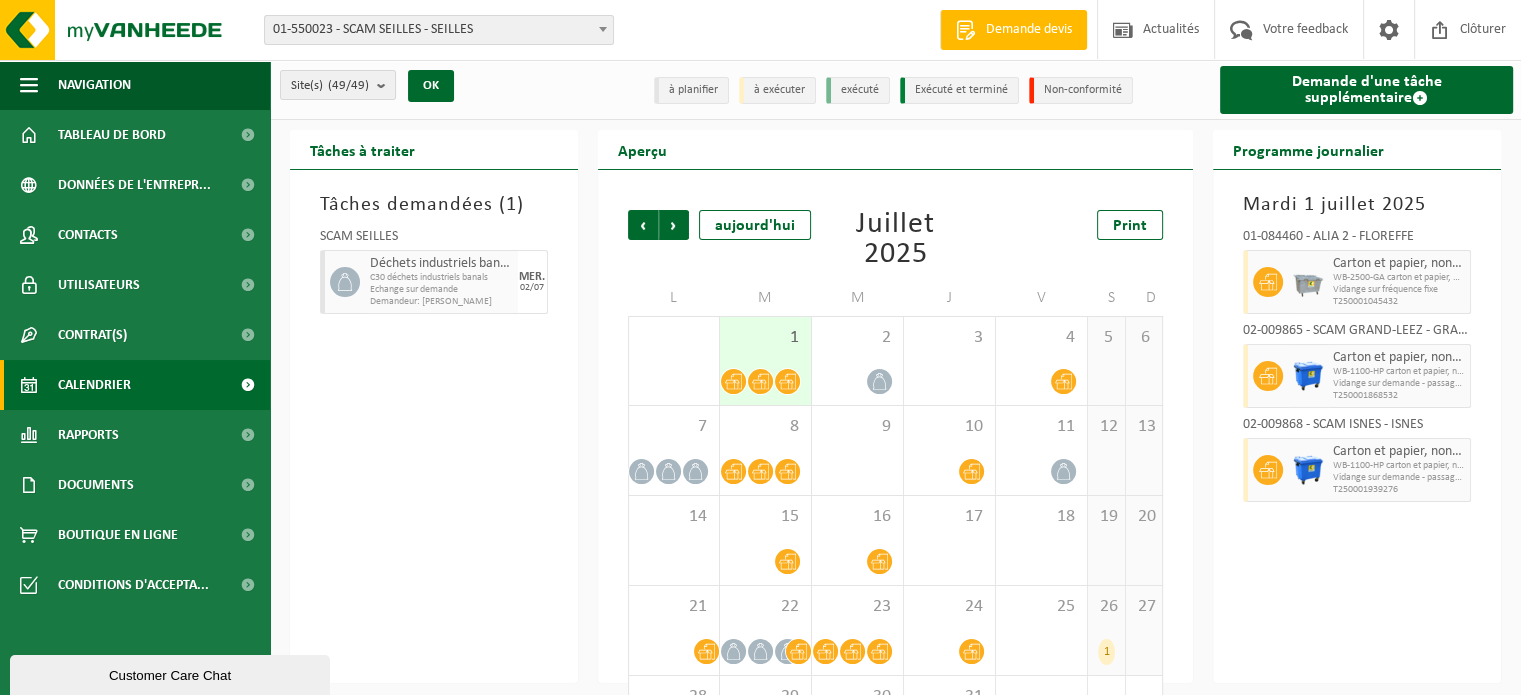 click on "MER.     02/07" at bounding box center [533, 282] 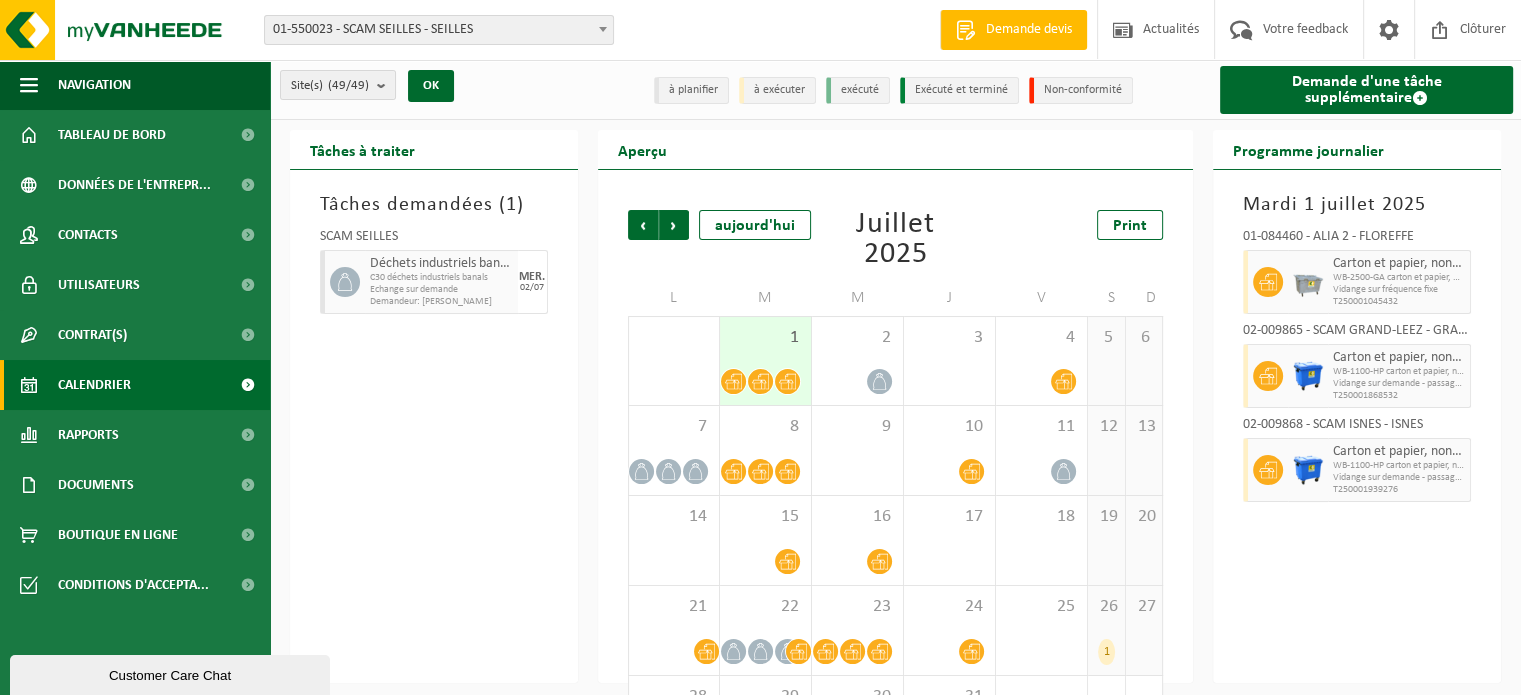 click on "Echange sur demande" at bounding box center [441, 290] 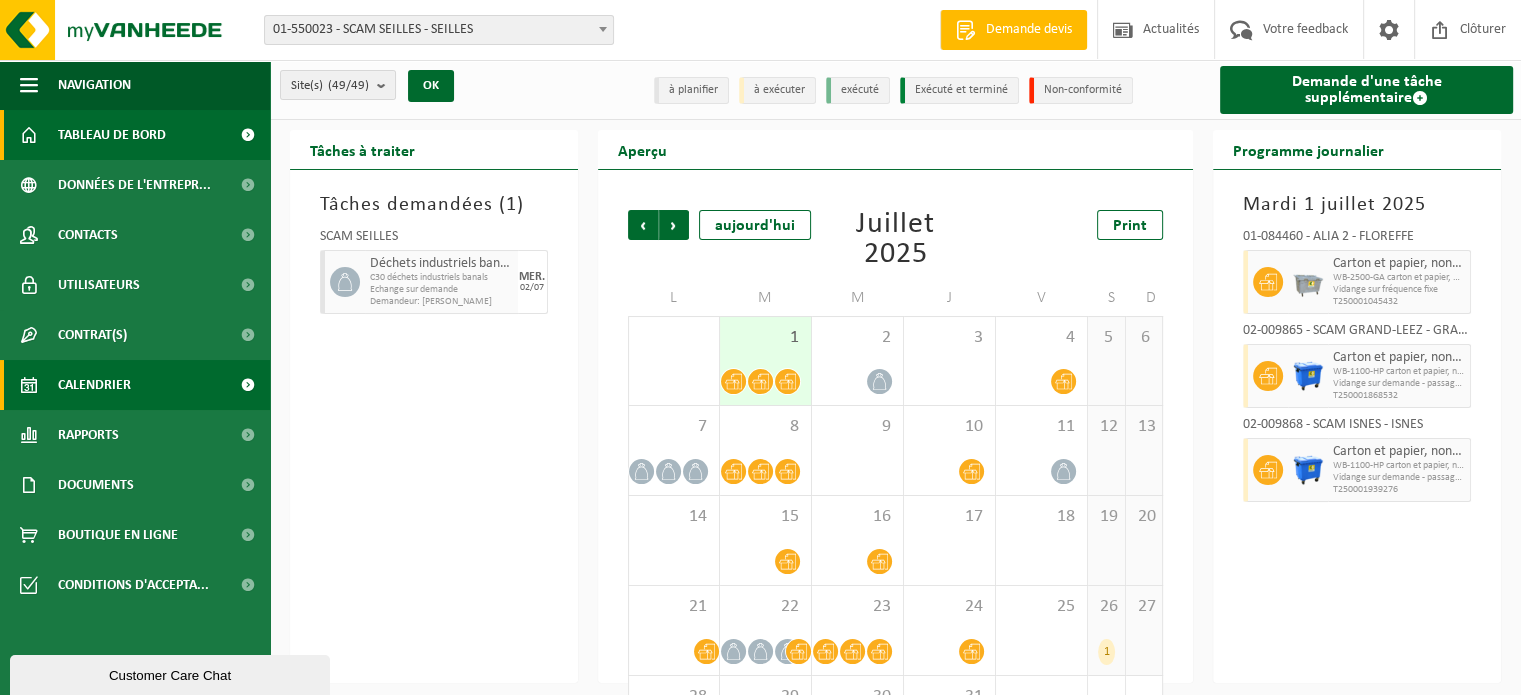 click on "Tableau de bord" at bounding box center [112, 135] 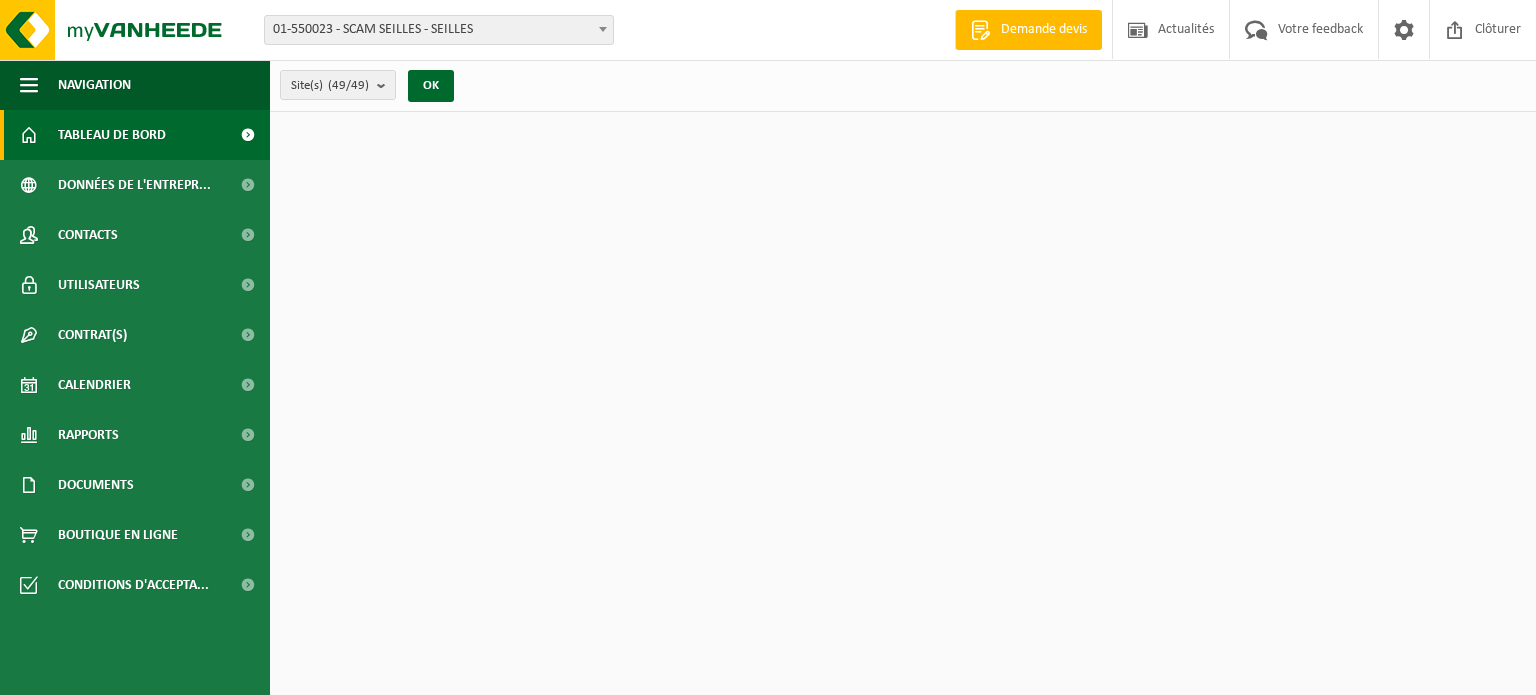 scroll, scrollTop: 0, scrollLeft: 0, axis: both 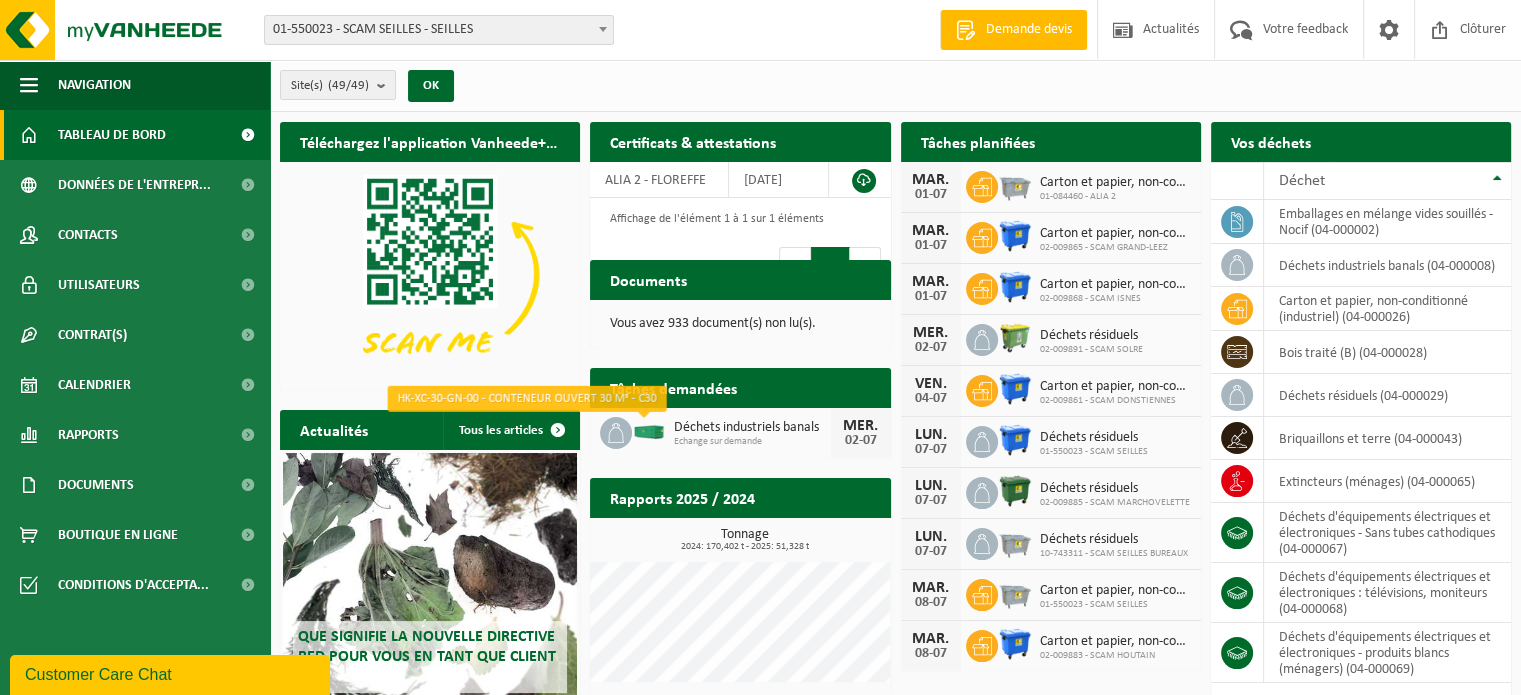 click at bounding box center [649, 431] 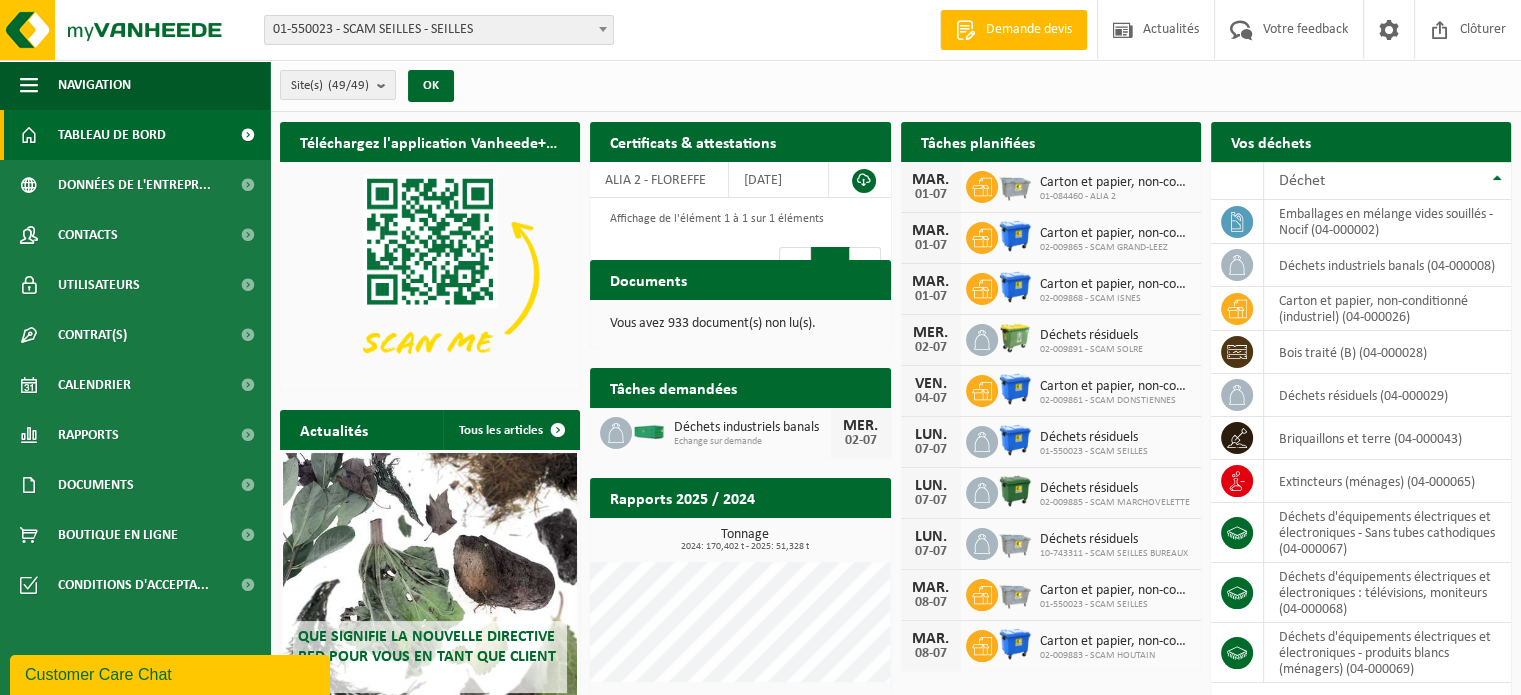 click on "MER." at bounding box center (861, 426) 